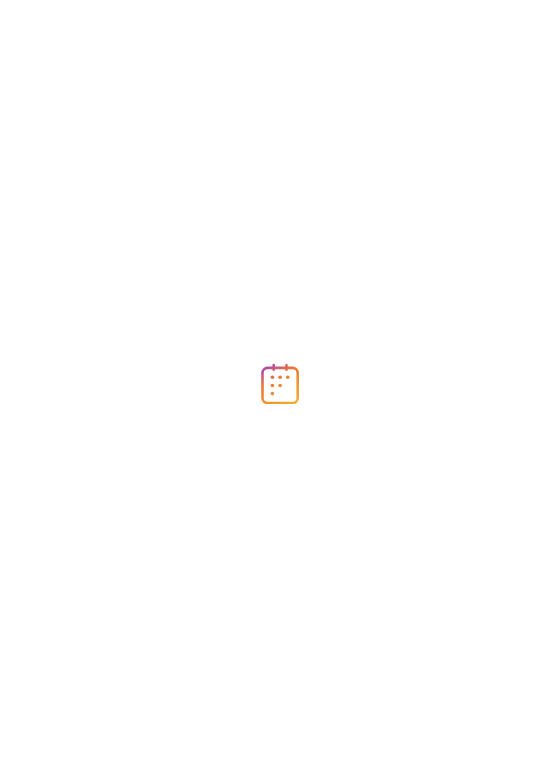 scroll, scrollTop: 0, scrollLeft: 0, axis: both 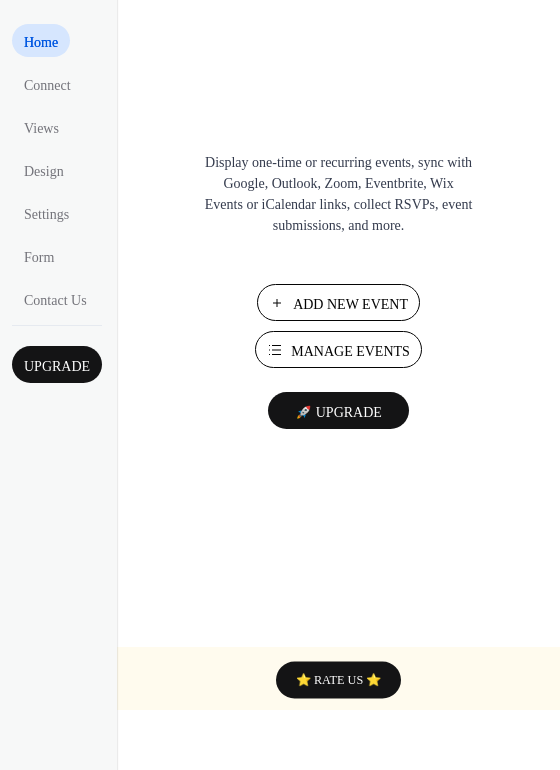 click on "Manage Events" at bounding box center (350, 351) 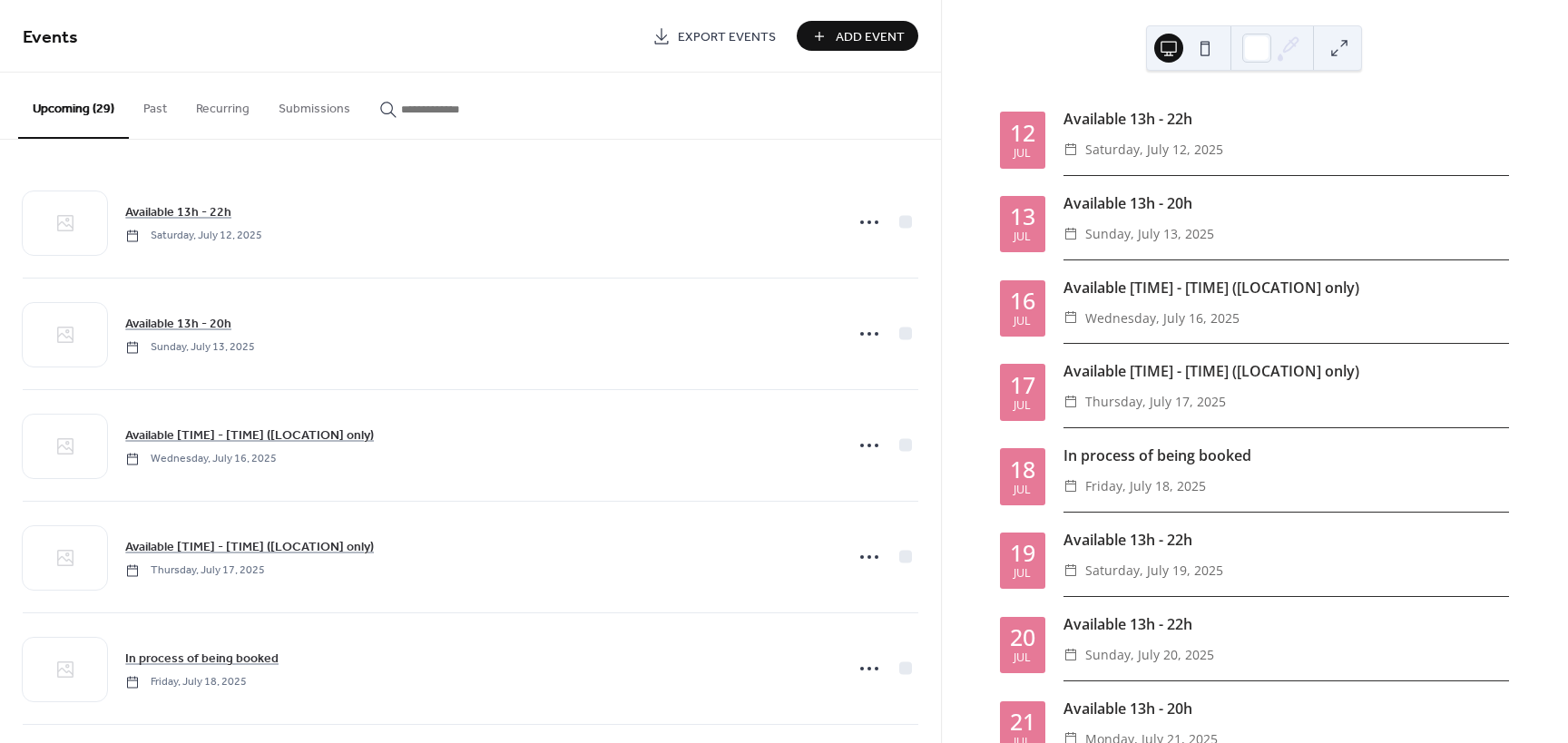 scroll, scrollTop: 0, scrollLeft: 0, axis: both 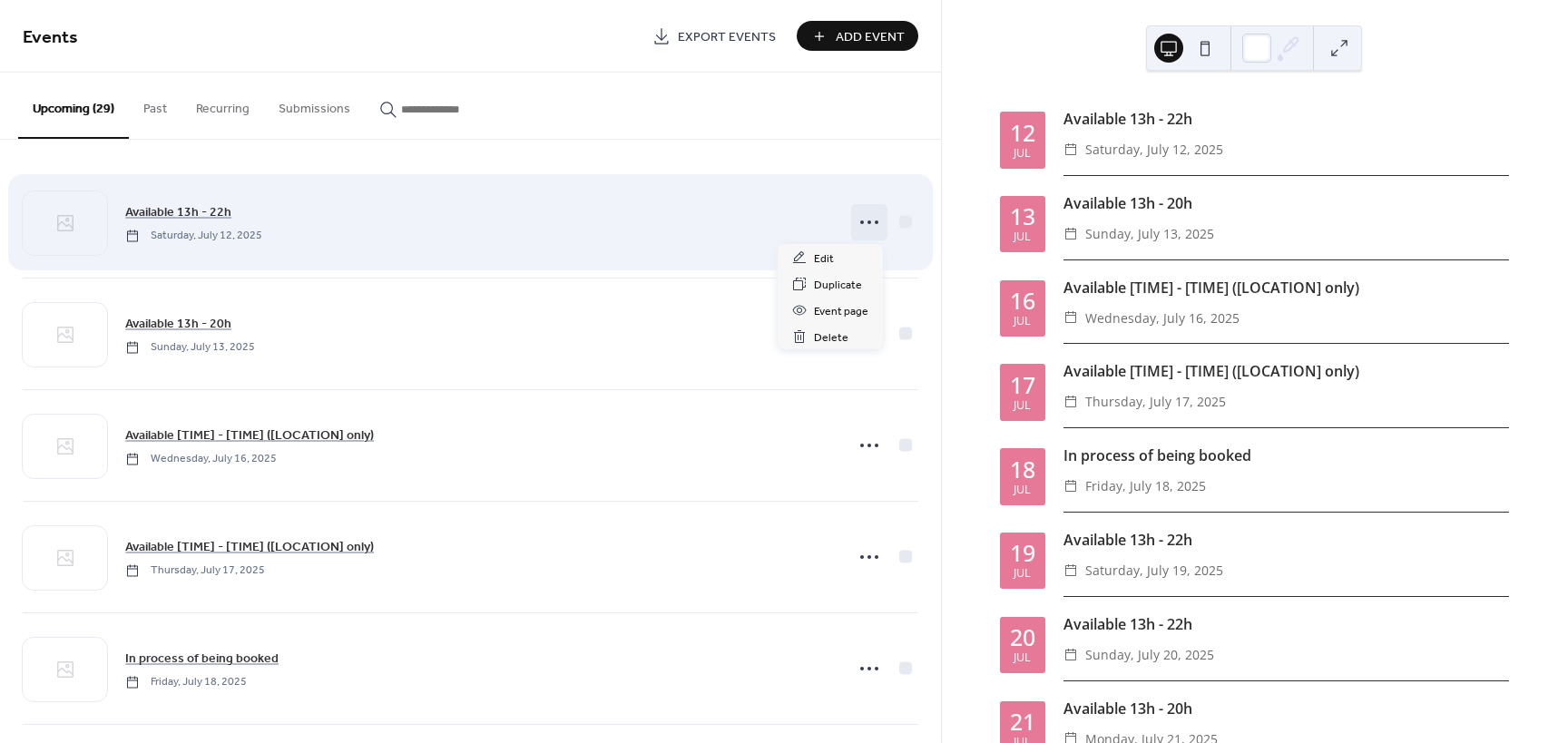 click 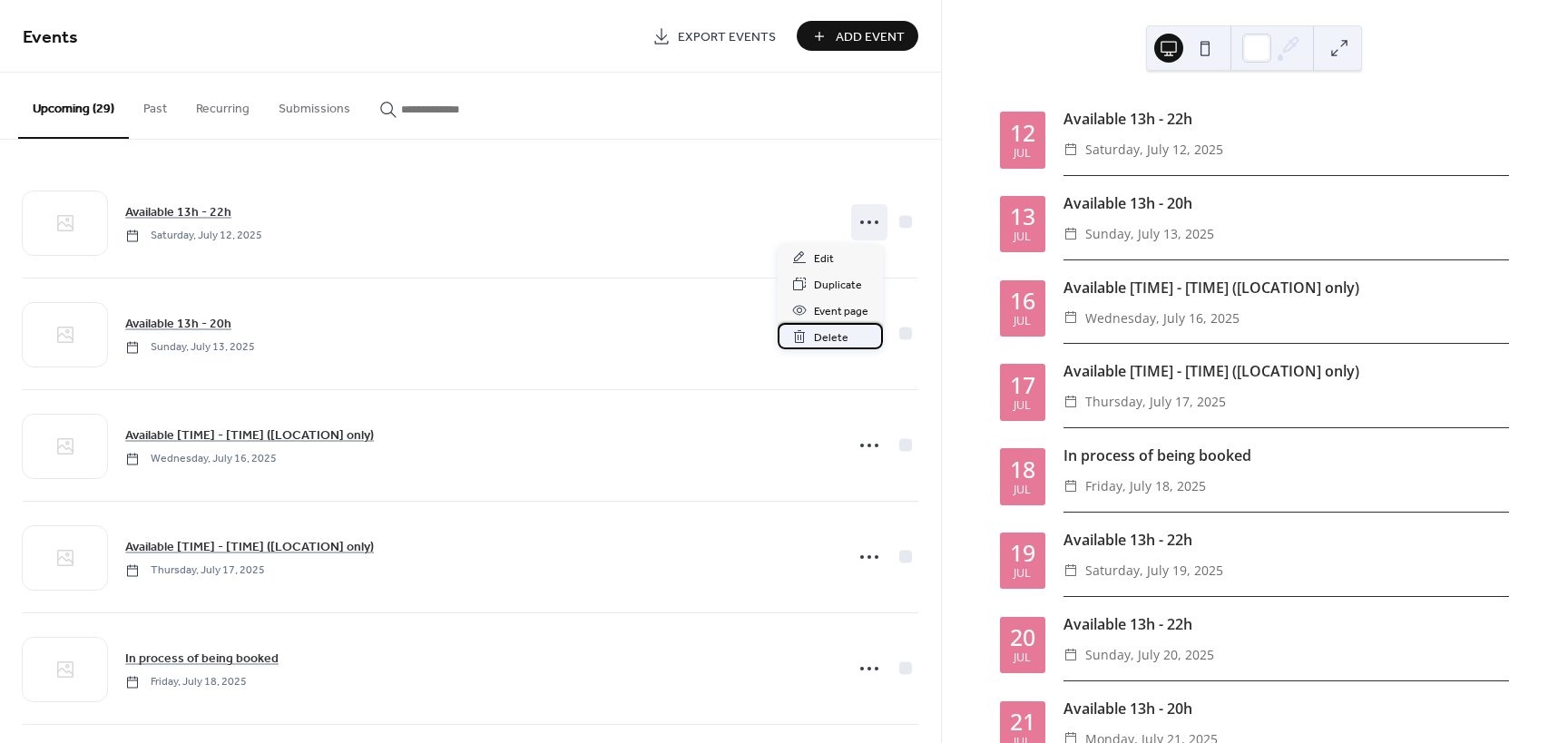 click on "Delete" at bounding box center [831, 337] 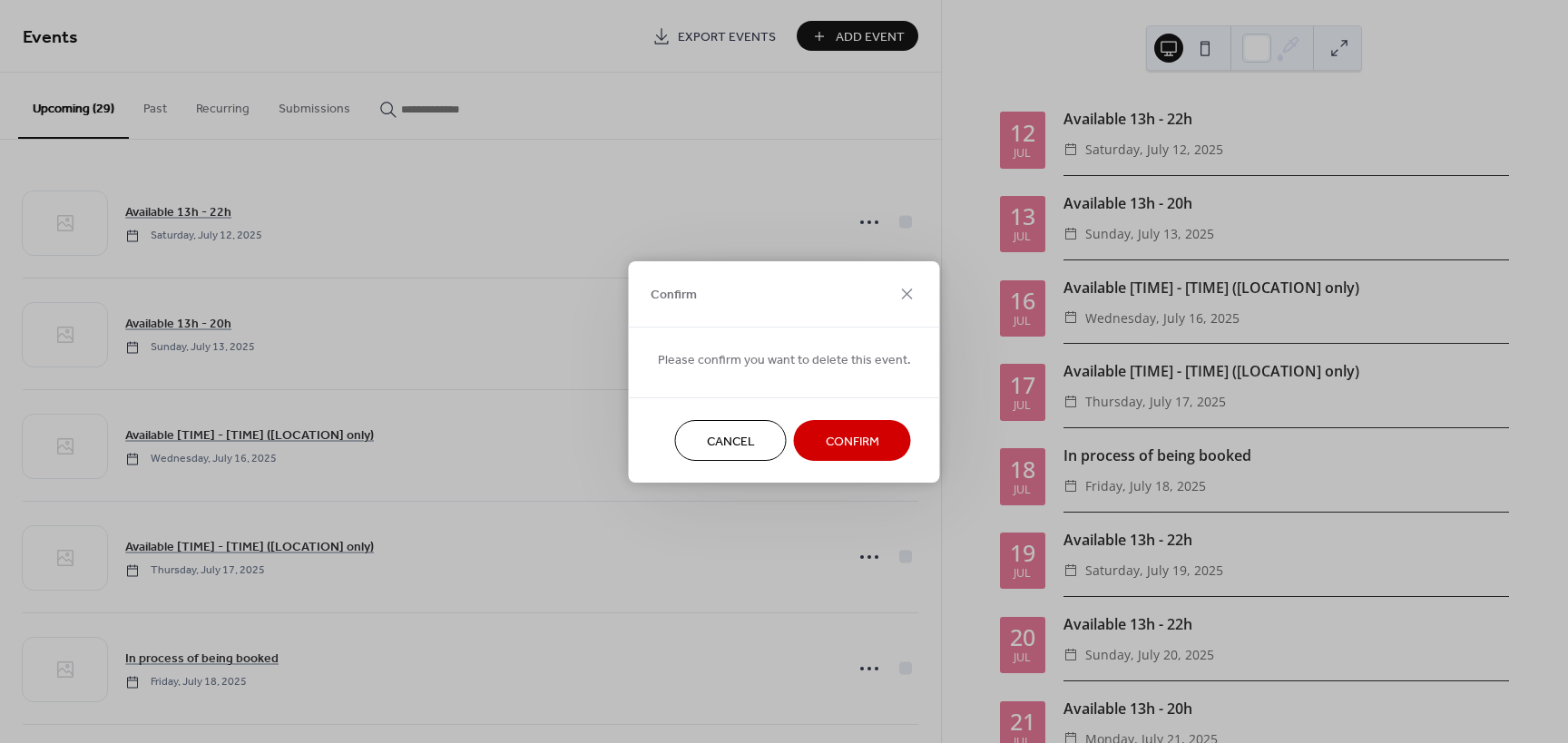 click on "Confirm" at bounding box center (852, 441) 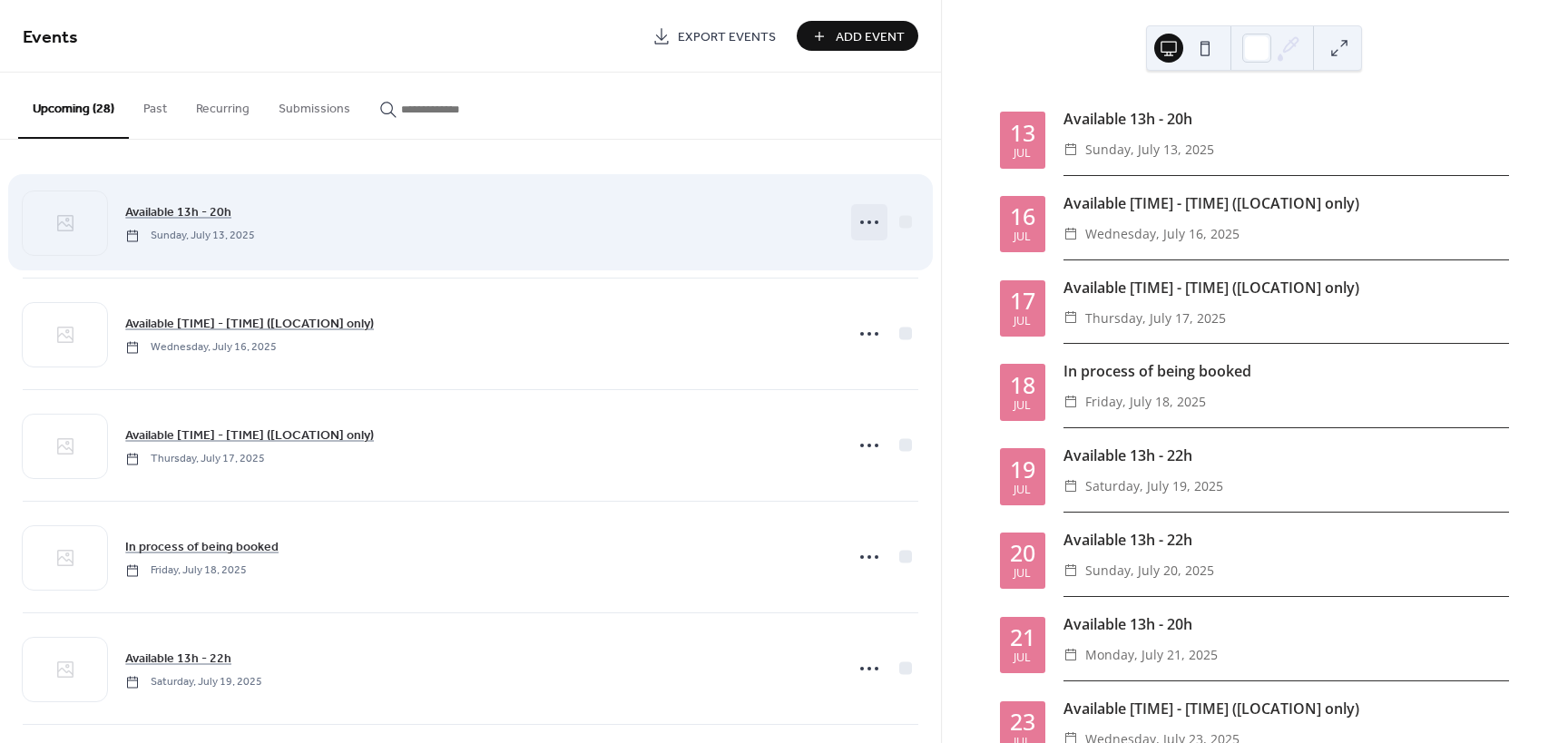 click 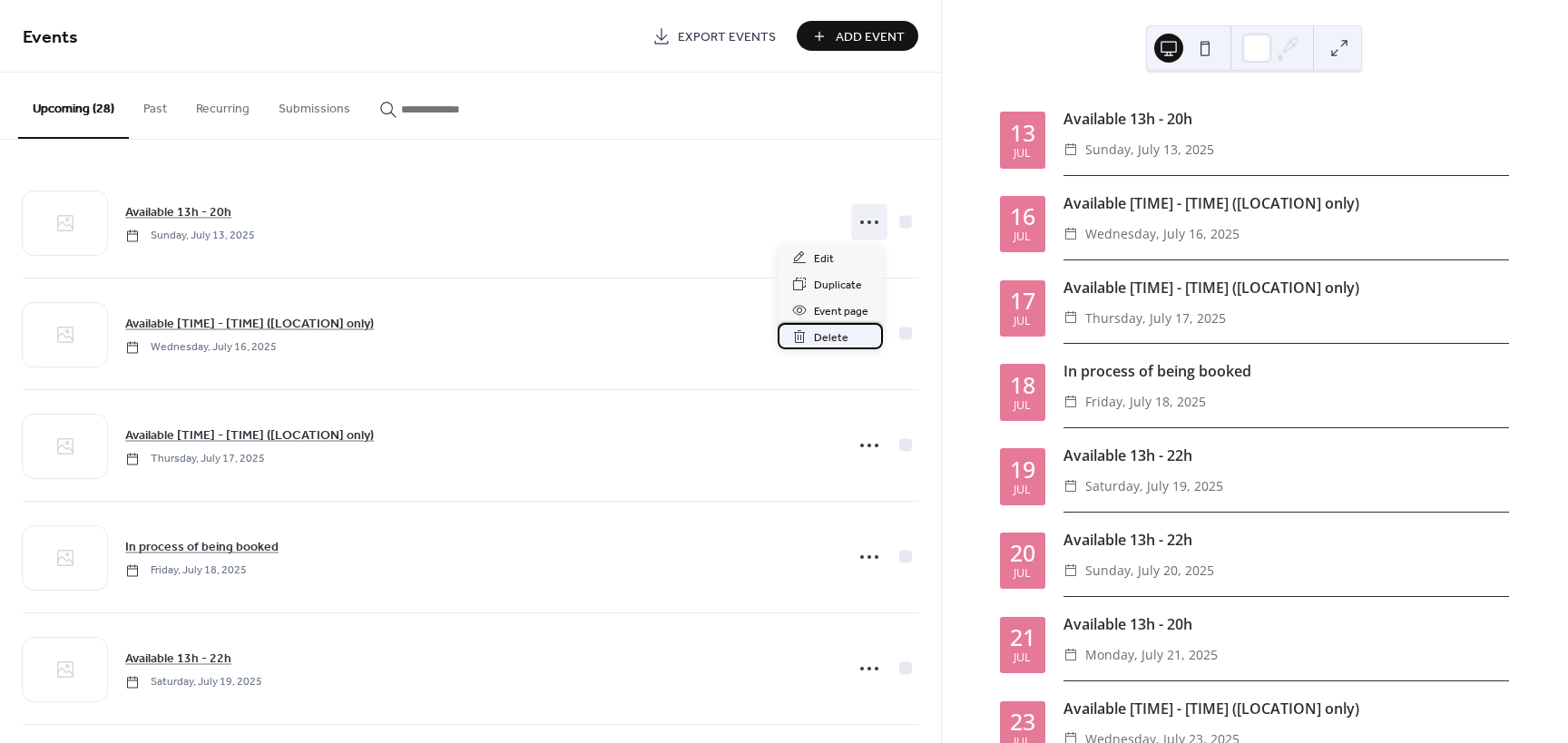 click on "Delete" at bounding box center [831, 337] 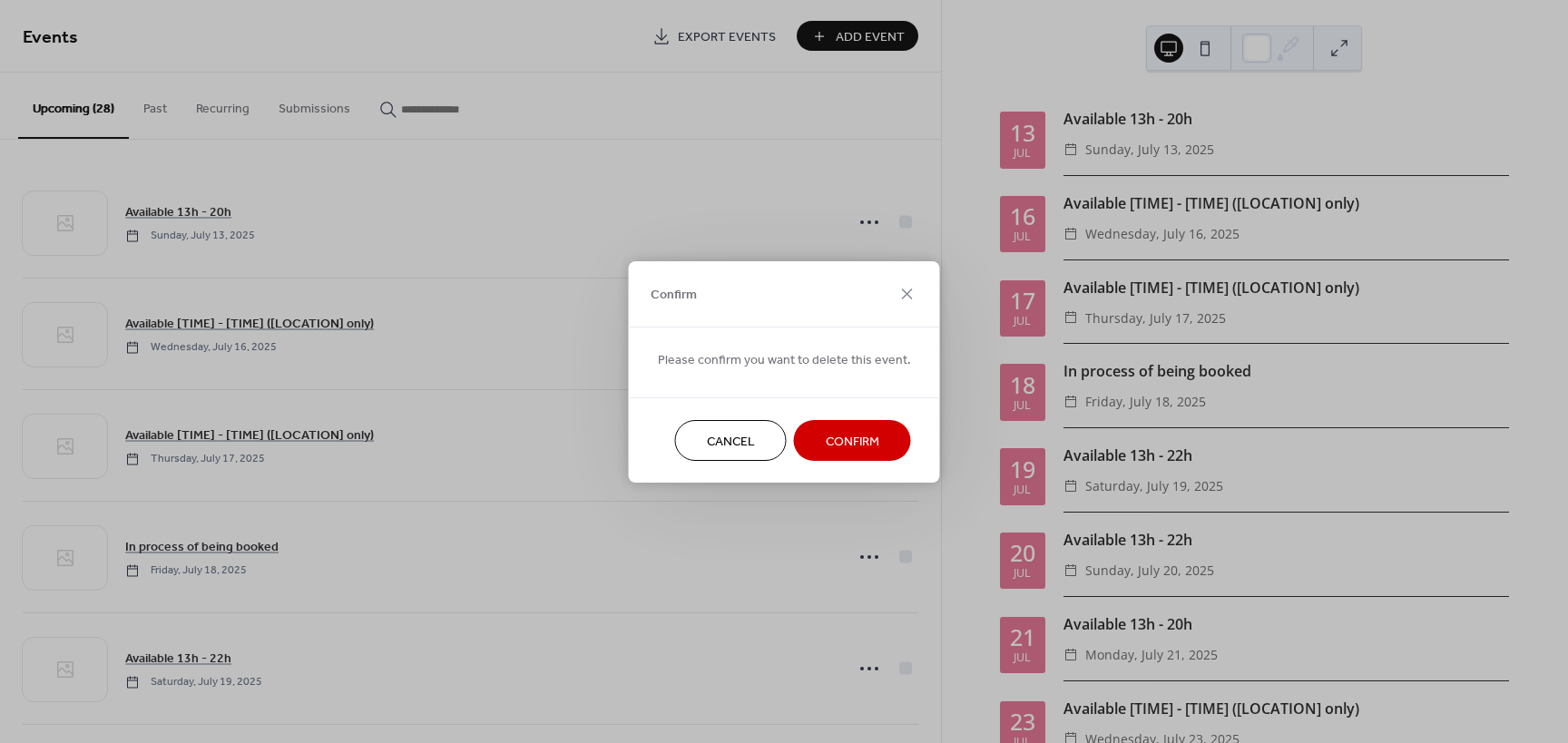 click on "Confirm" at bounding box center (852, 441) 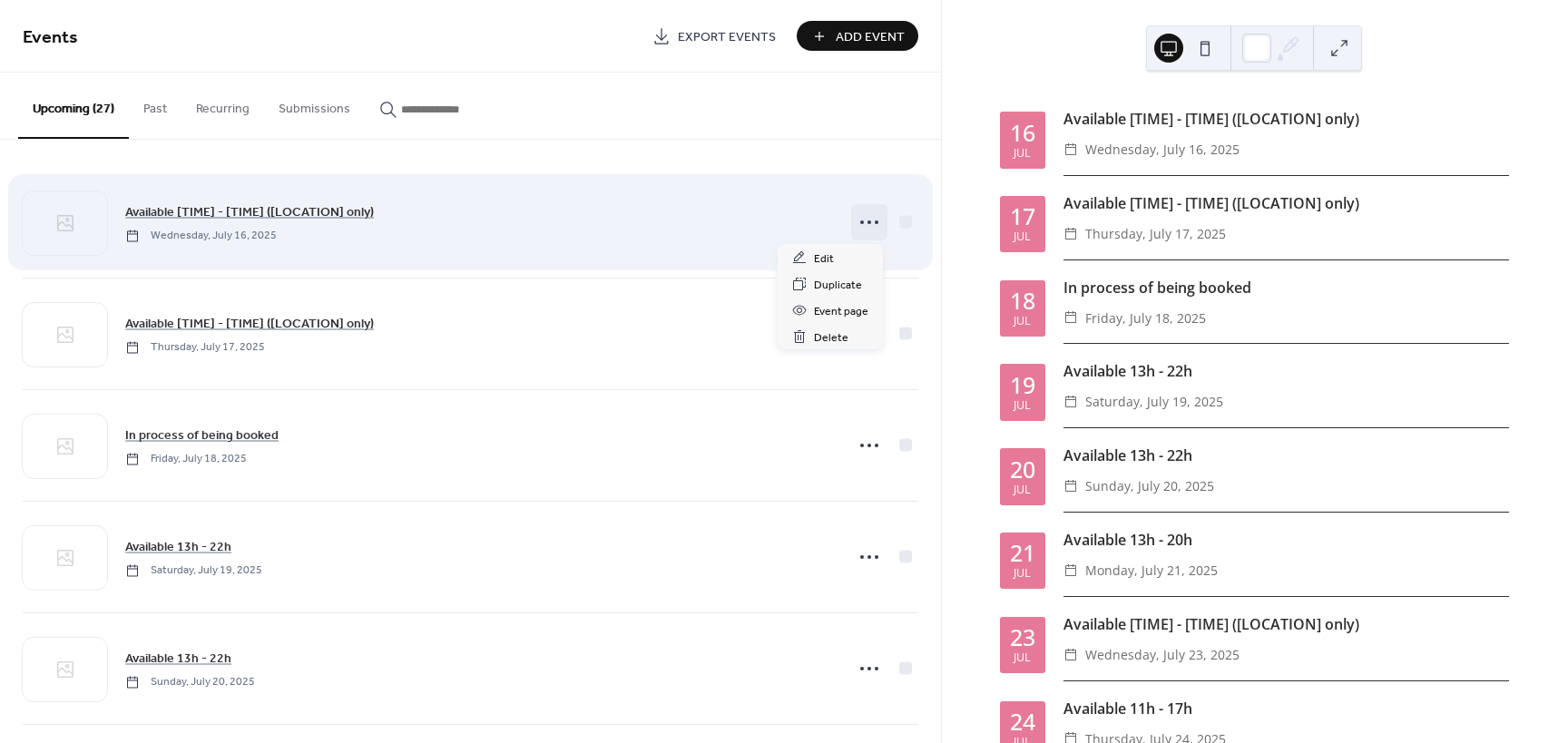 click 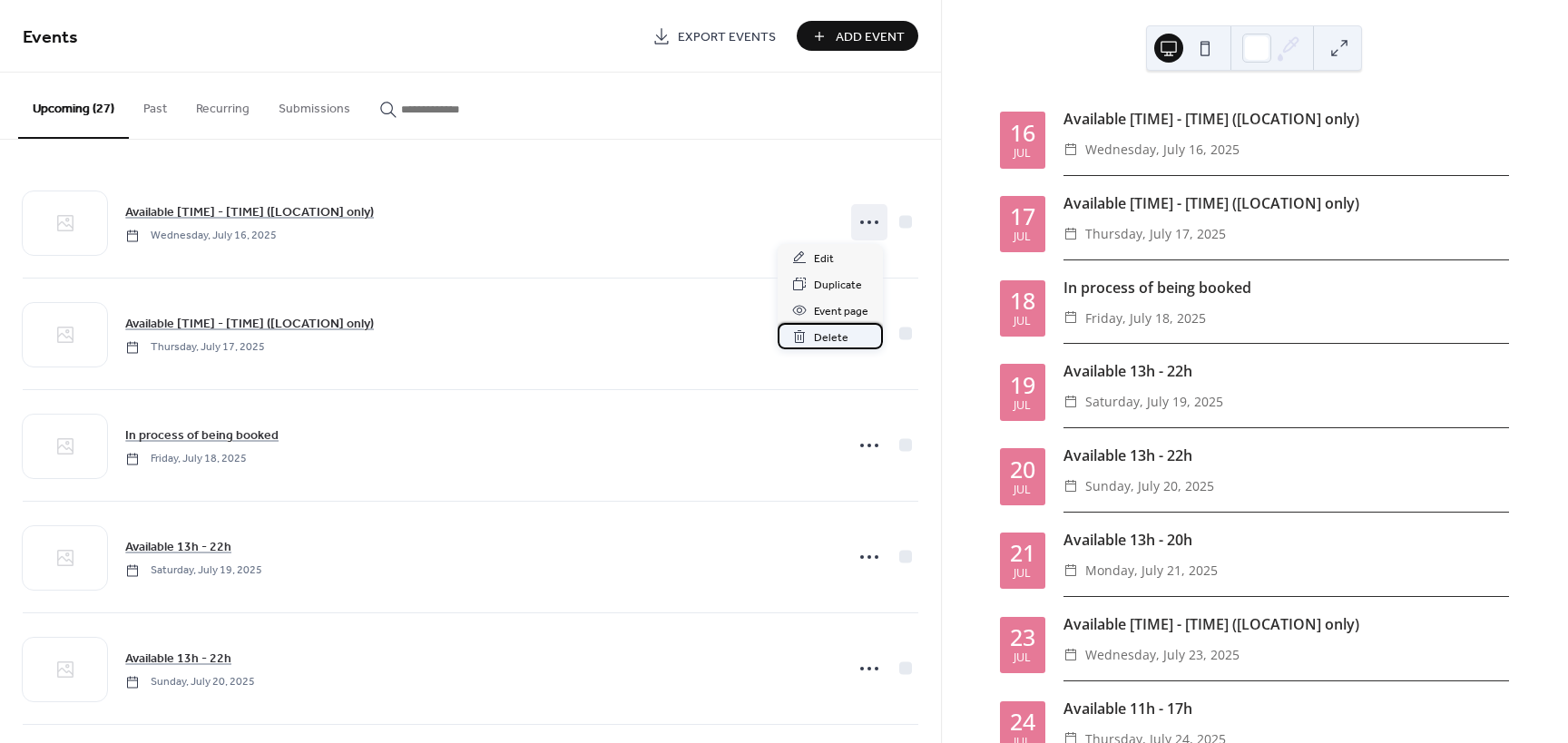 click on "Delete" at bounding box center [831, 337] 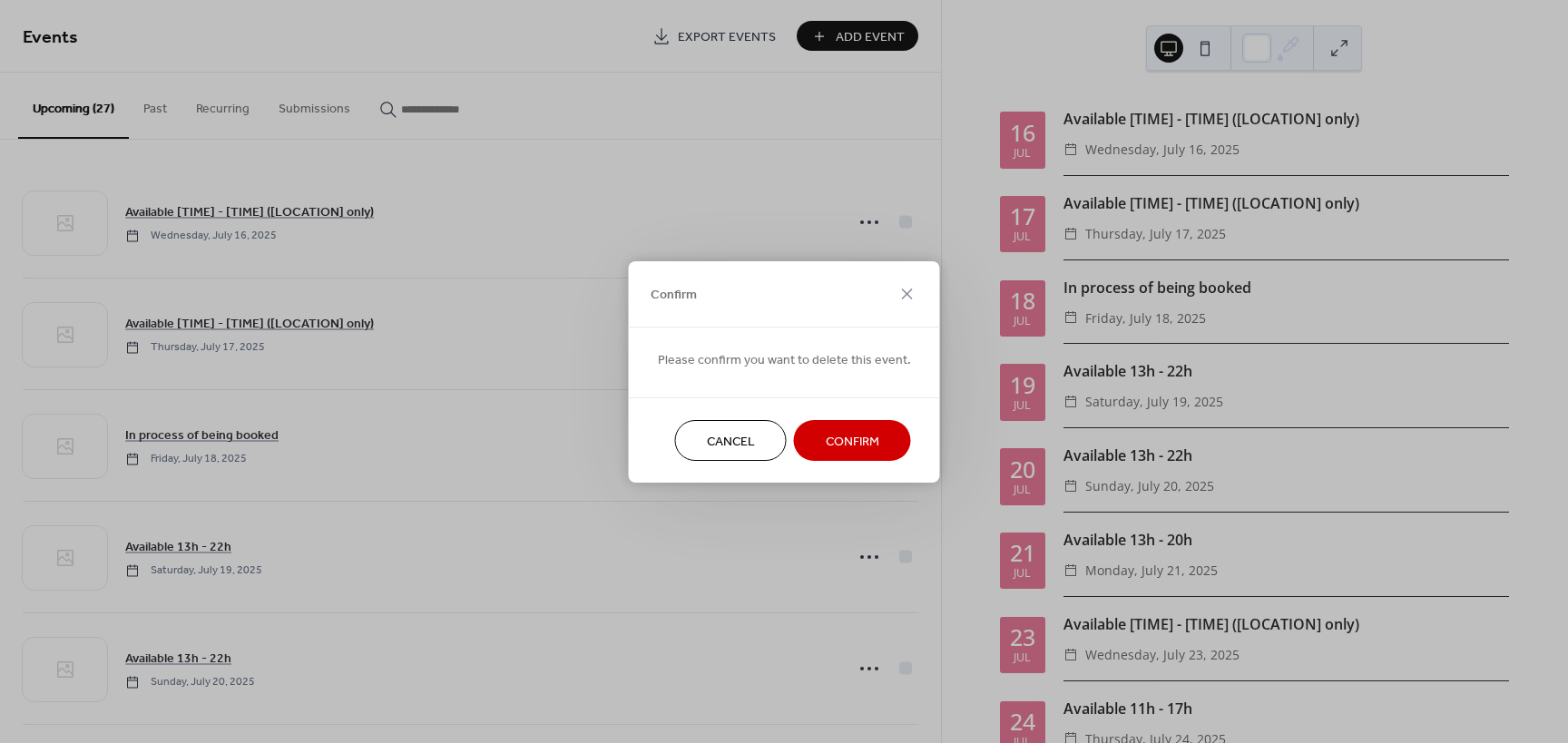 click on "Confirm" at bounding box center (852, 441) 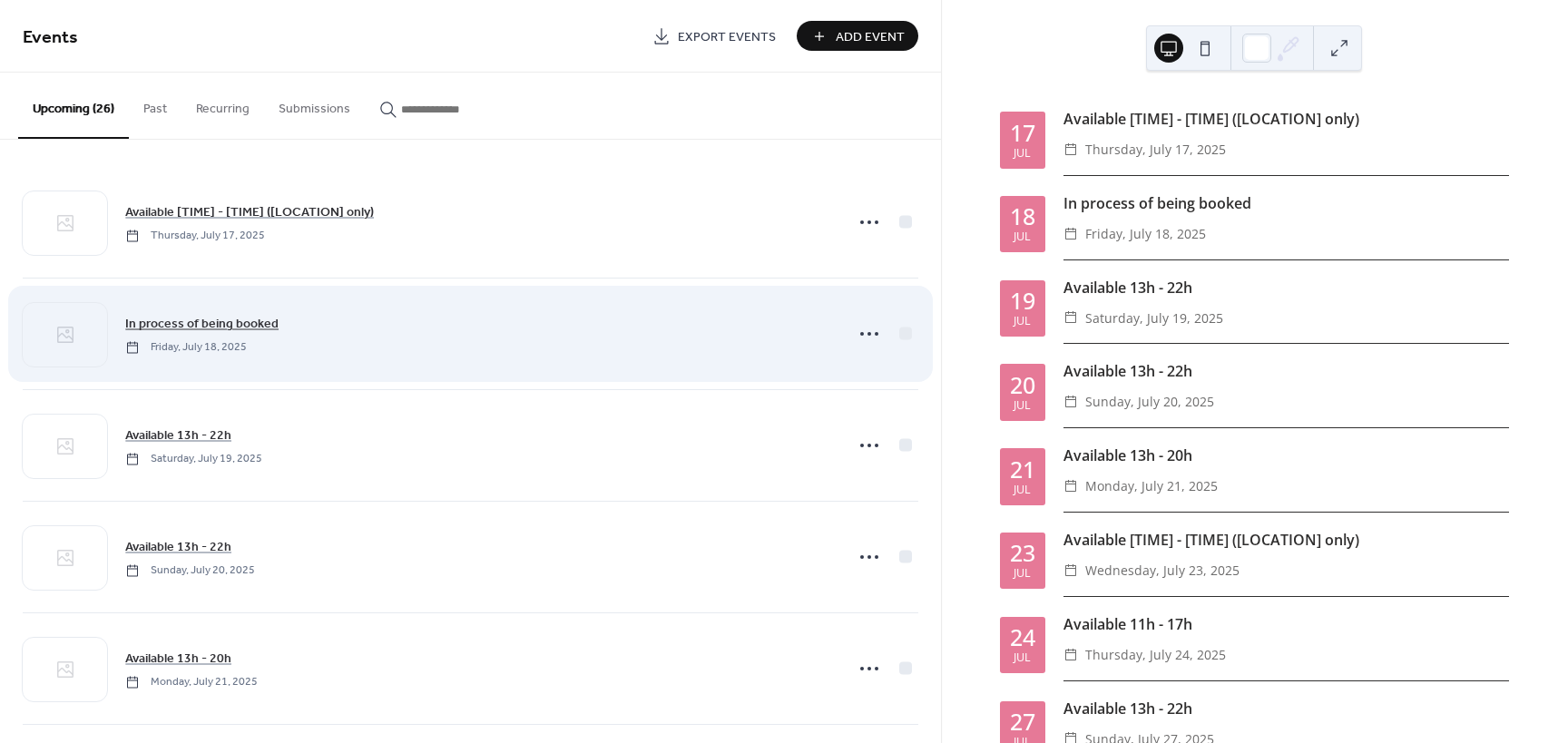 click on "In process of being booked" at bounding box center (201, 324) 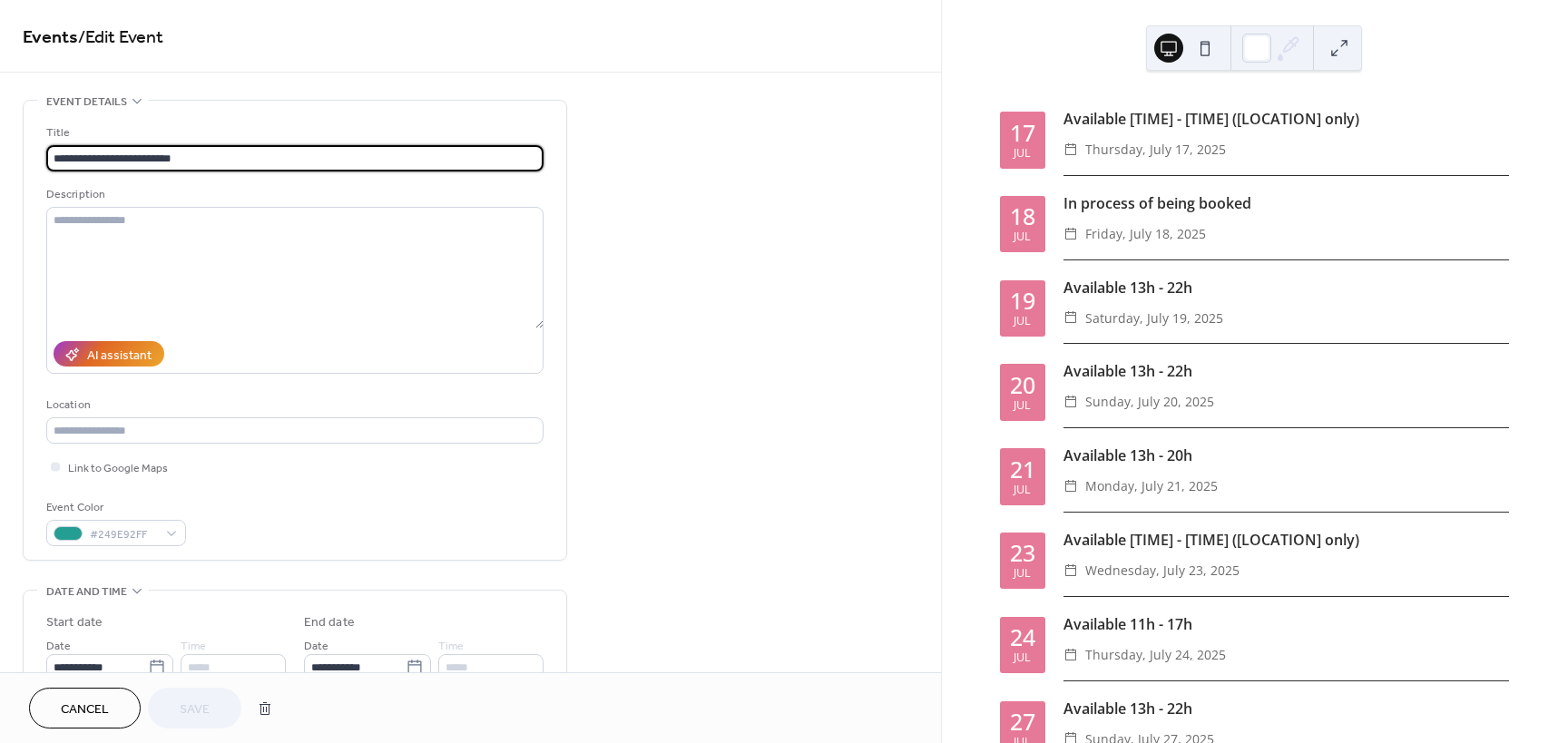 drag, startPoint x: 219, startPoint y: 150, endPoint x: -87, endPoint y: 160, distance: 306.16336 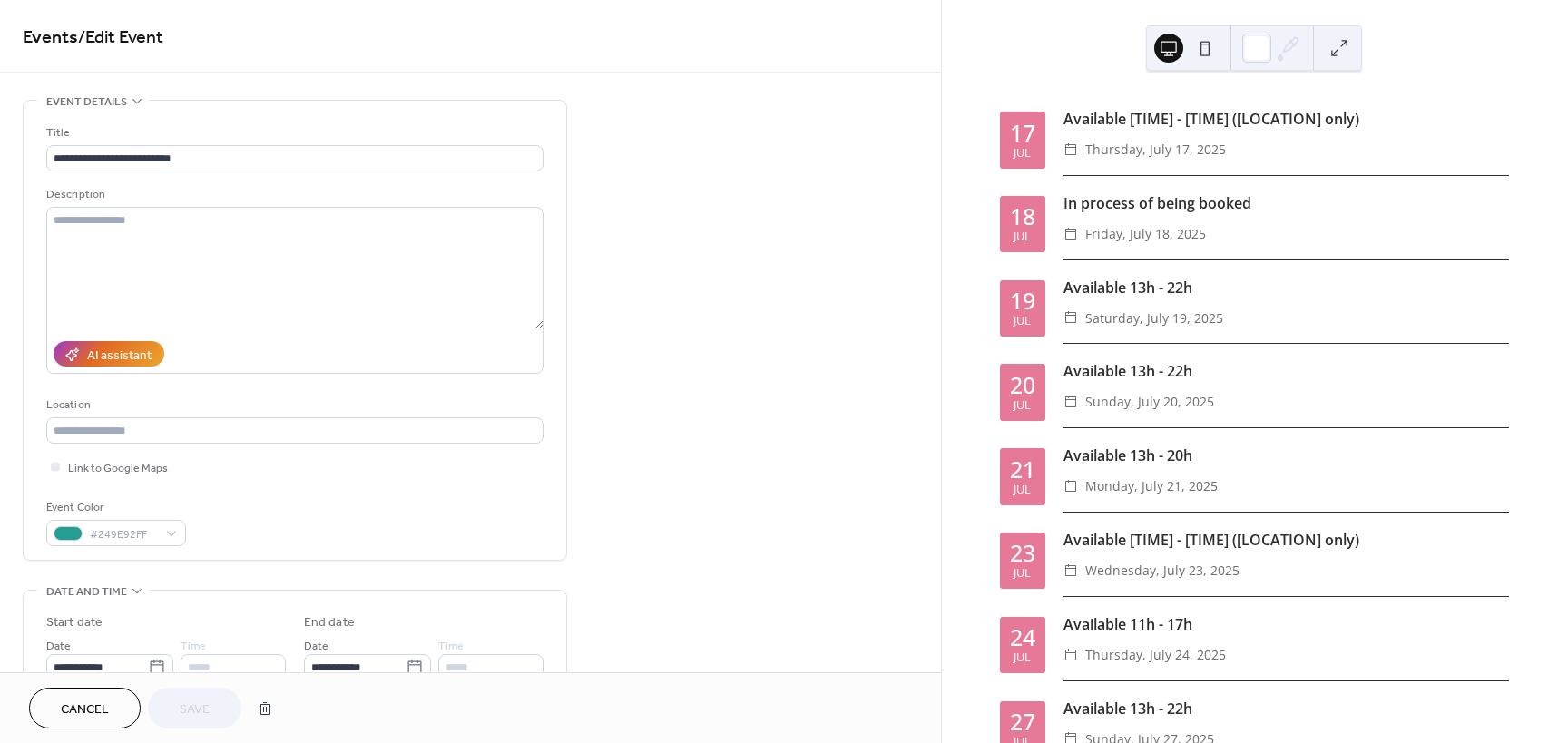 click on "Cancel" at bounding box center [84, 709] 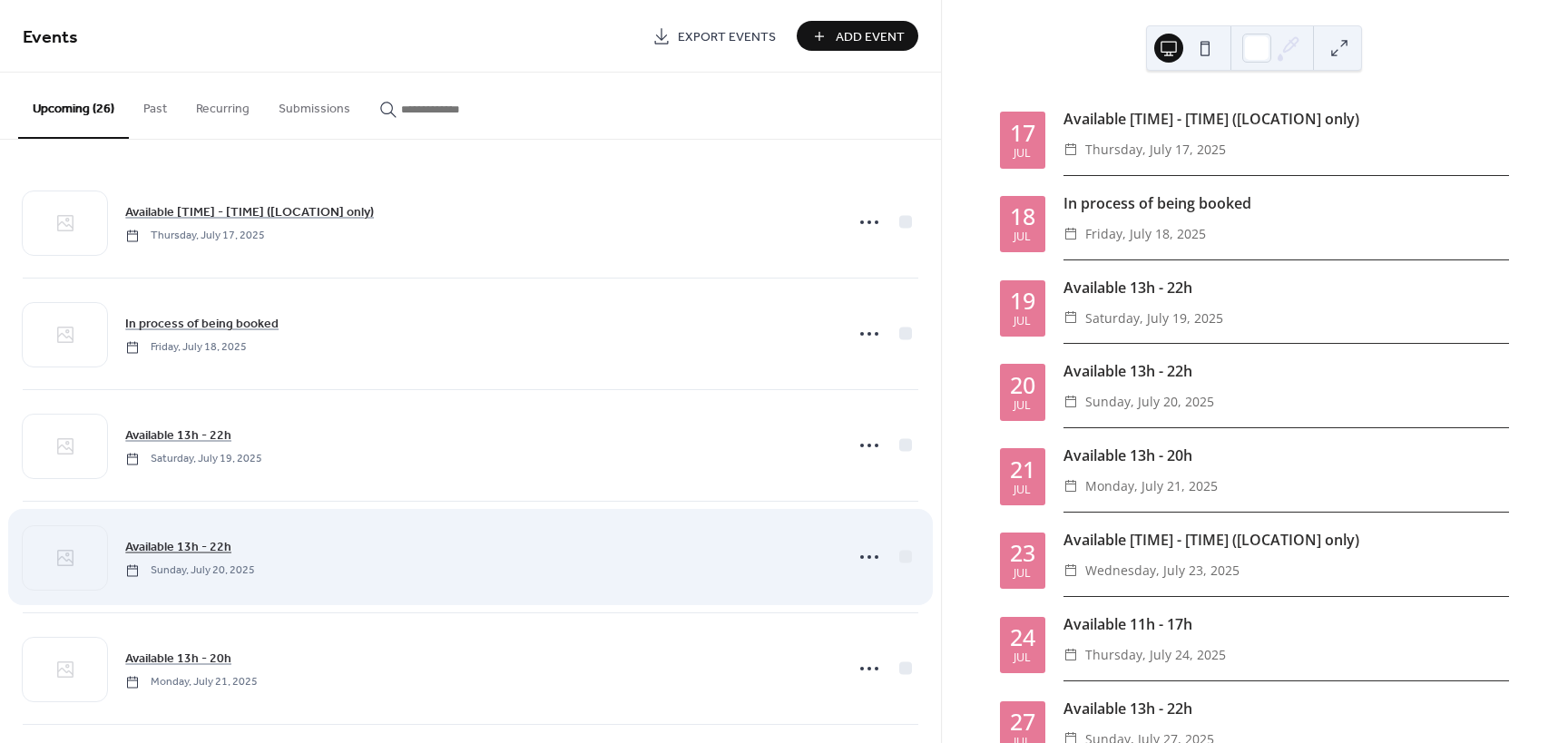 click on "Available 13h - 22h" at bounding box center [178, 547] 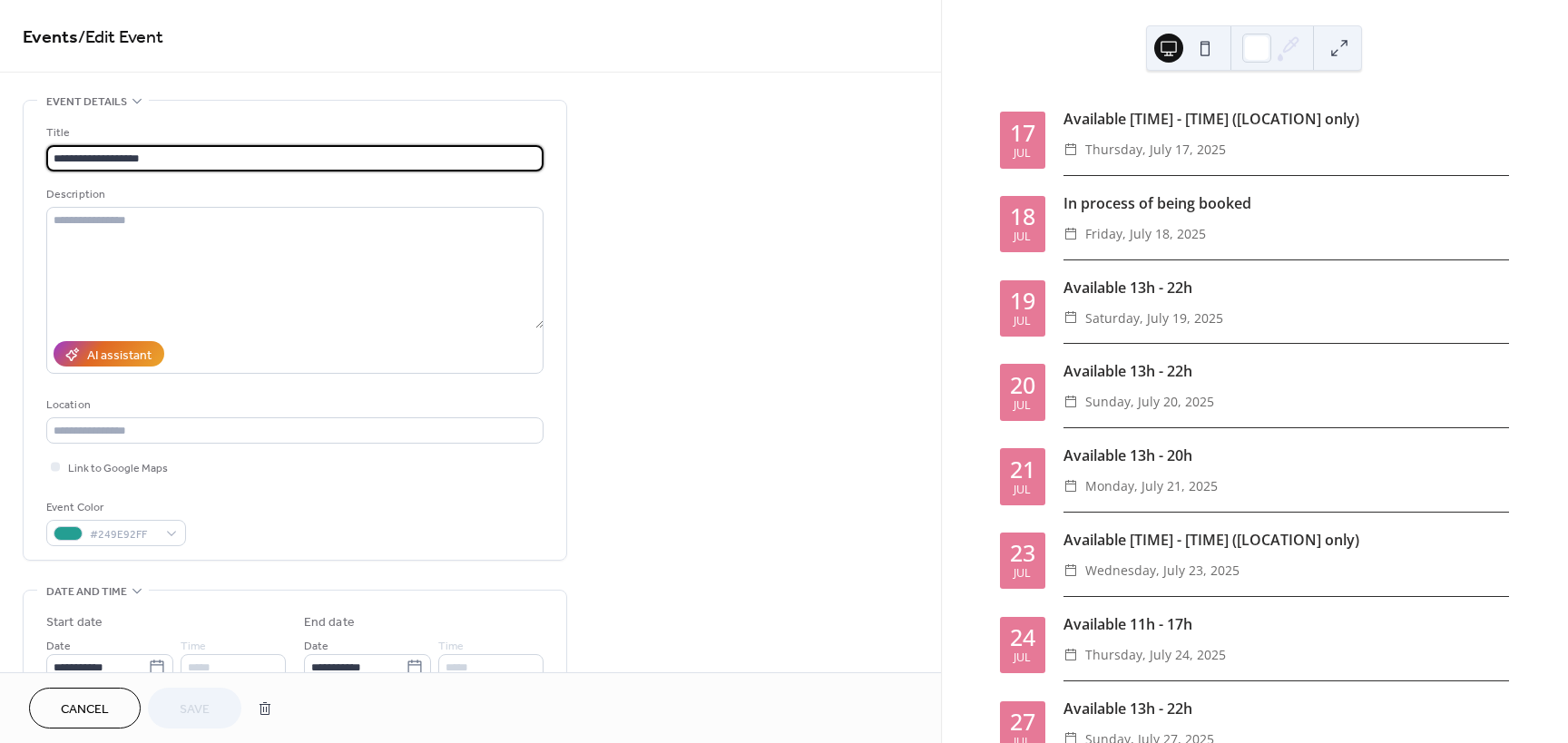 drag, startPoint x: 160, startPoint y: 161, endPoint x: -86, endPoint y: 160, distance: 246.002 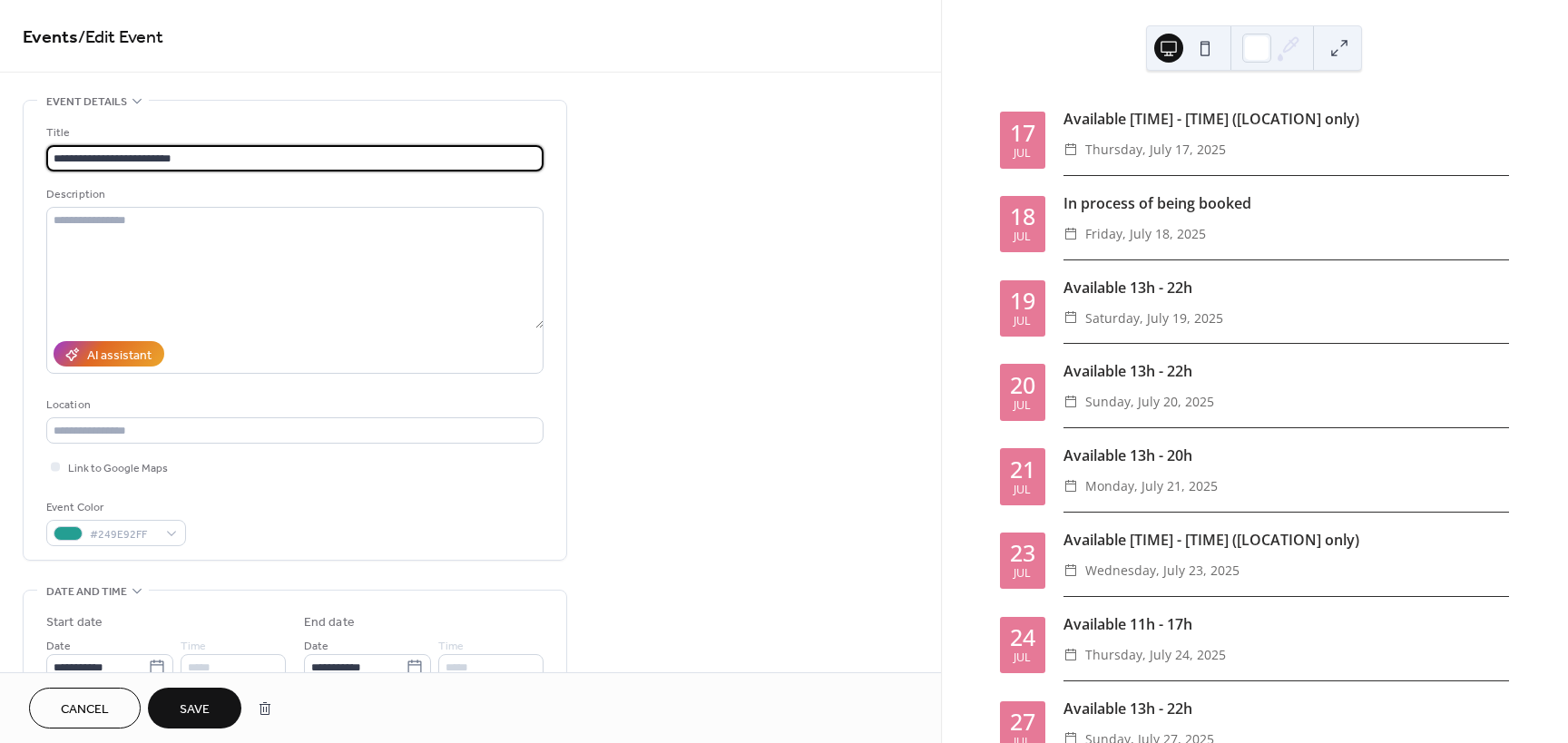type on "**********" 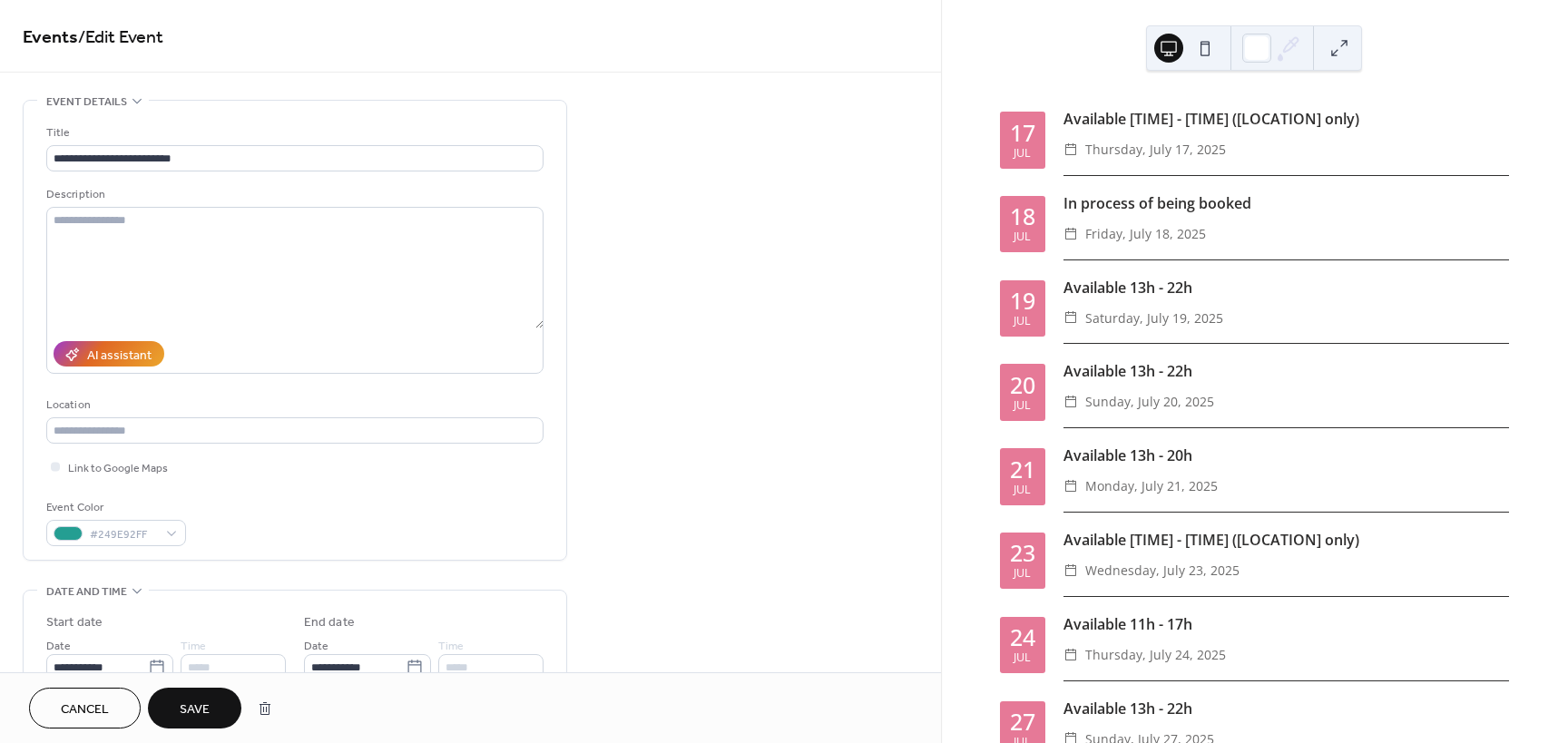 click on "Save" at bounding box center [194, 709] 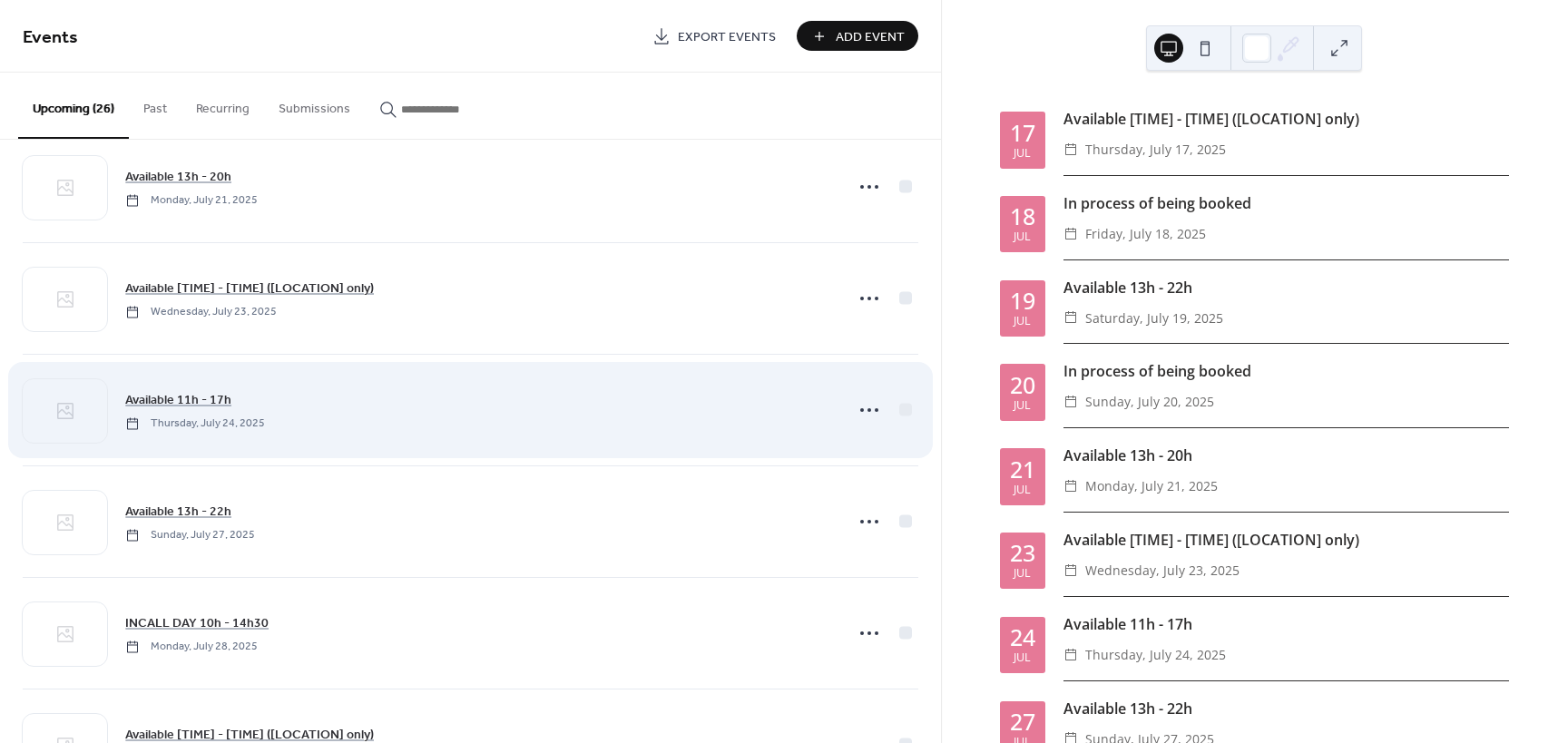 scroll, scrollTop: 484, scrollLeft: 0, axis: vertical 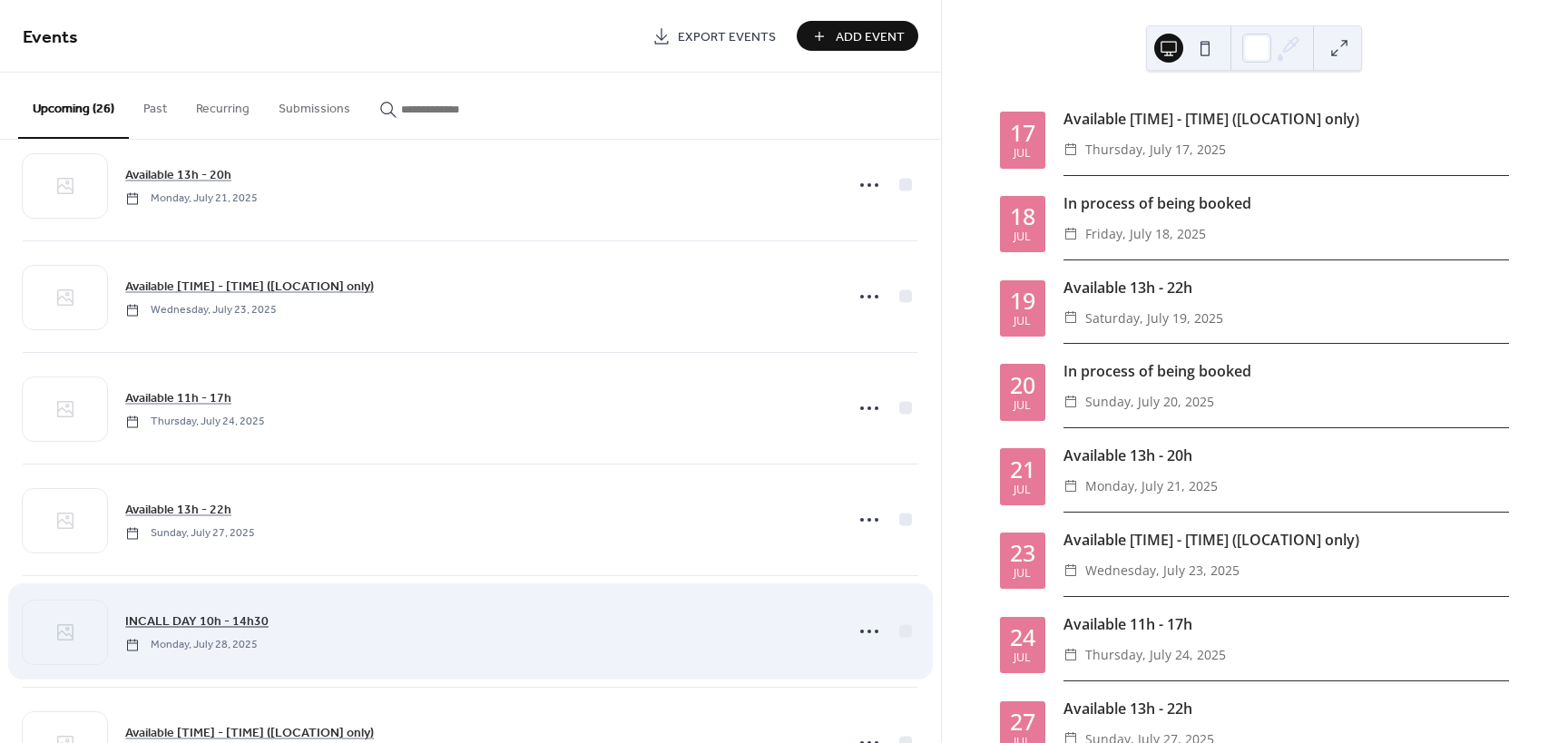 click on "INCALL DAY 10h - 14h30" at bounding box center [197, 621] 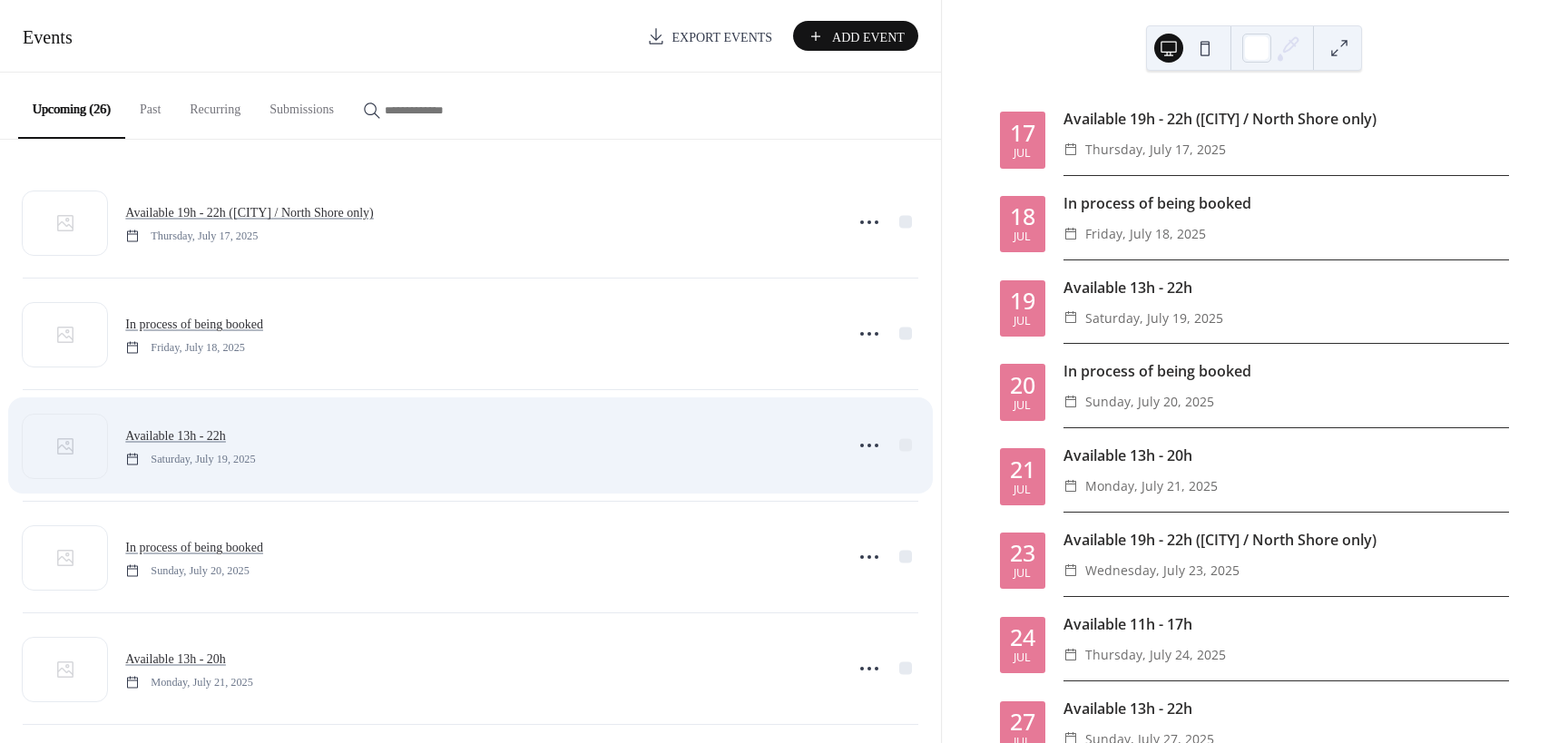 scroll, scrollTop: 0, scrollLeft: 0, axis: both 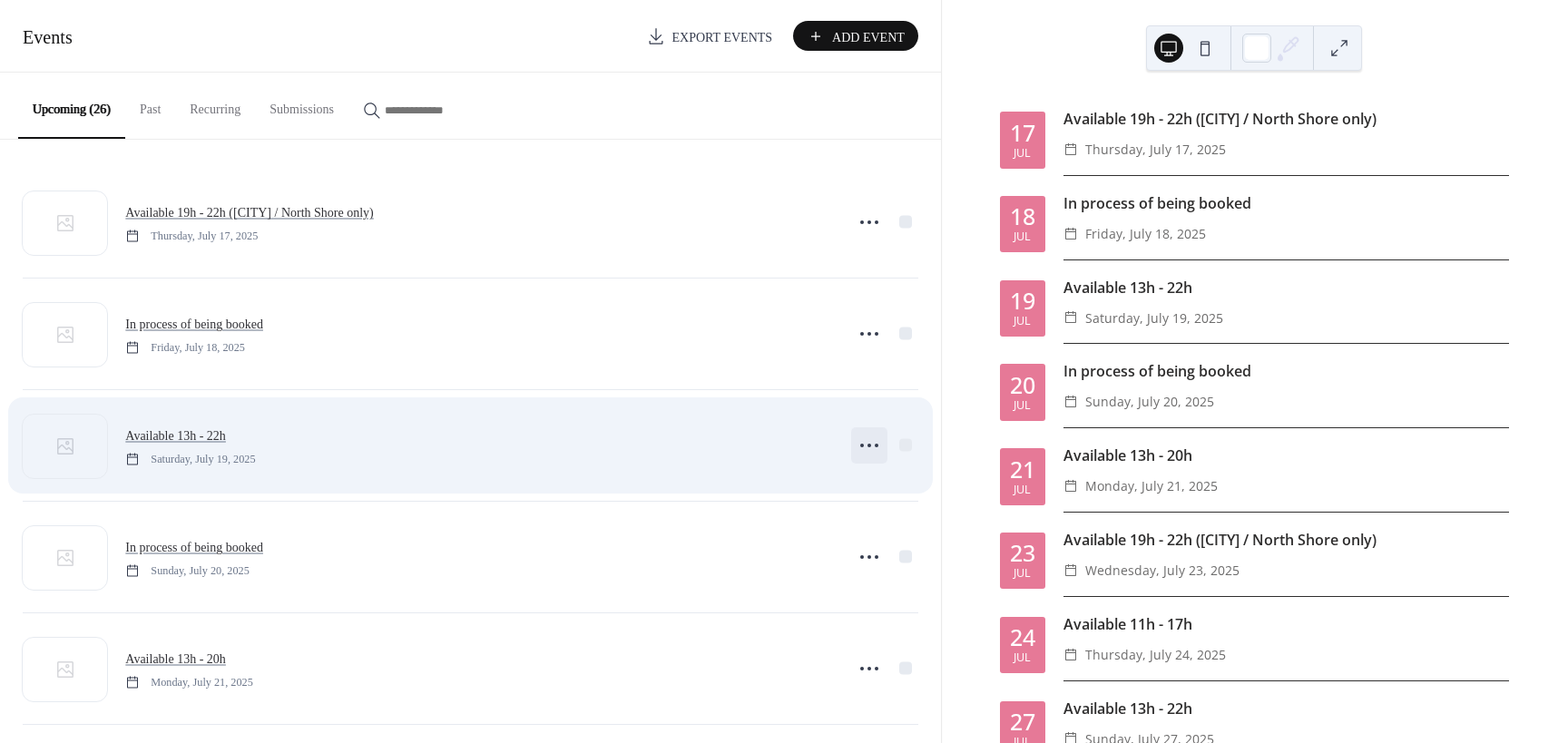 click 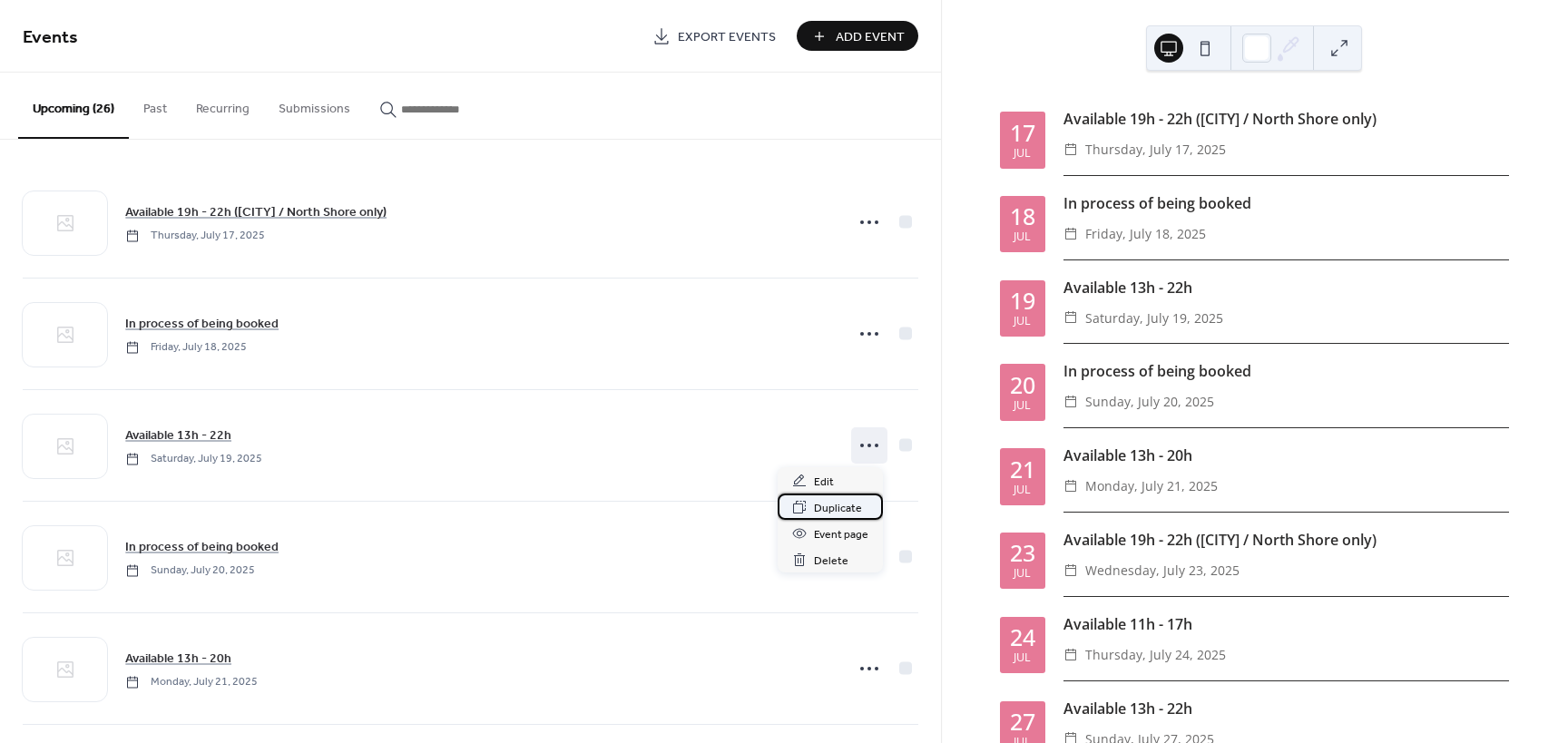 click on "Duplicate" at bounding box center (838, 508) 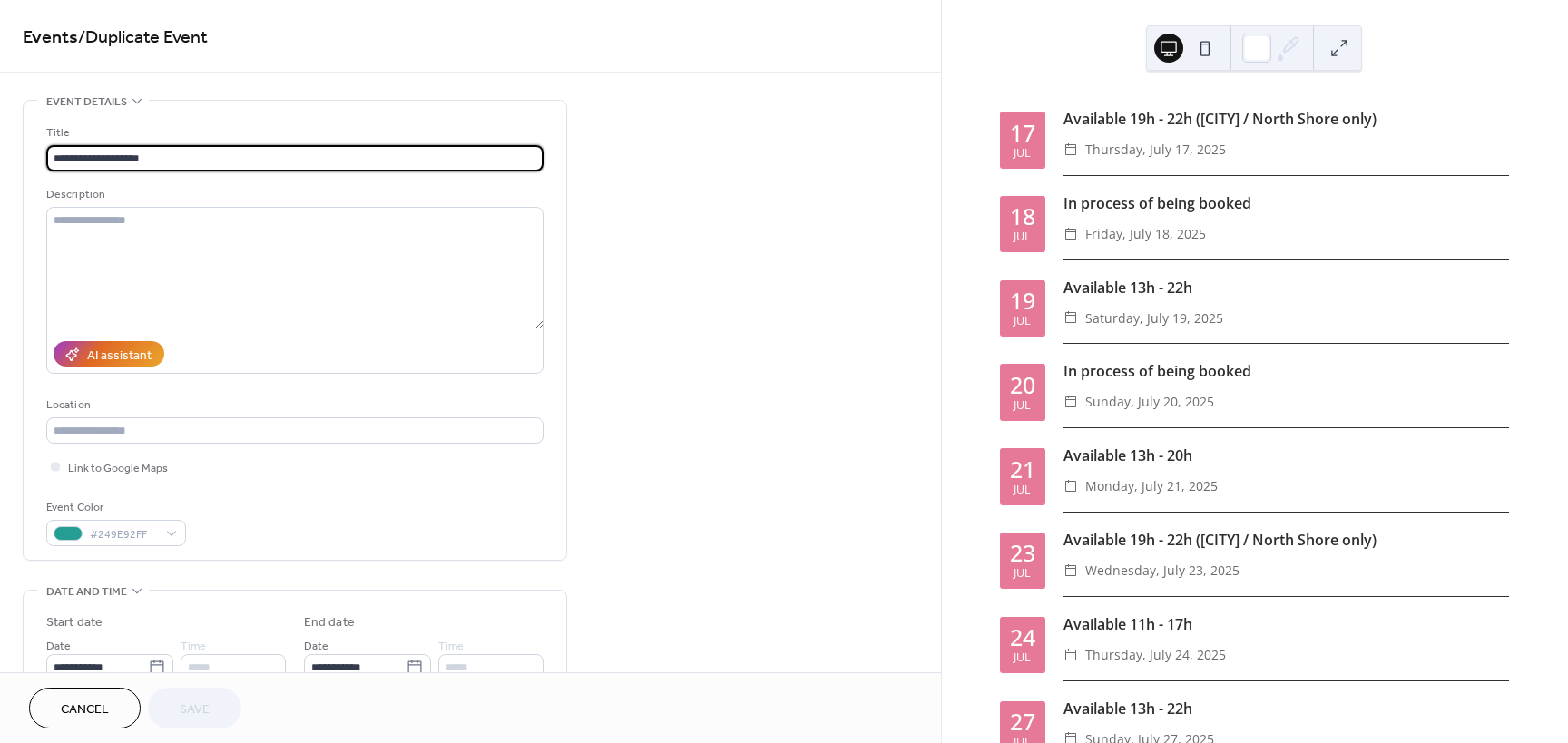 click on "**********" at bounding box center [295, 158] 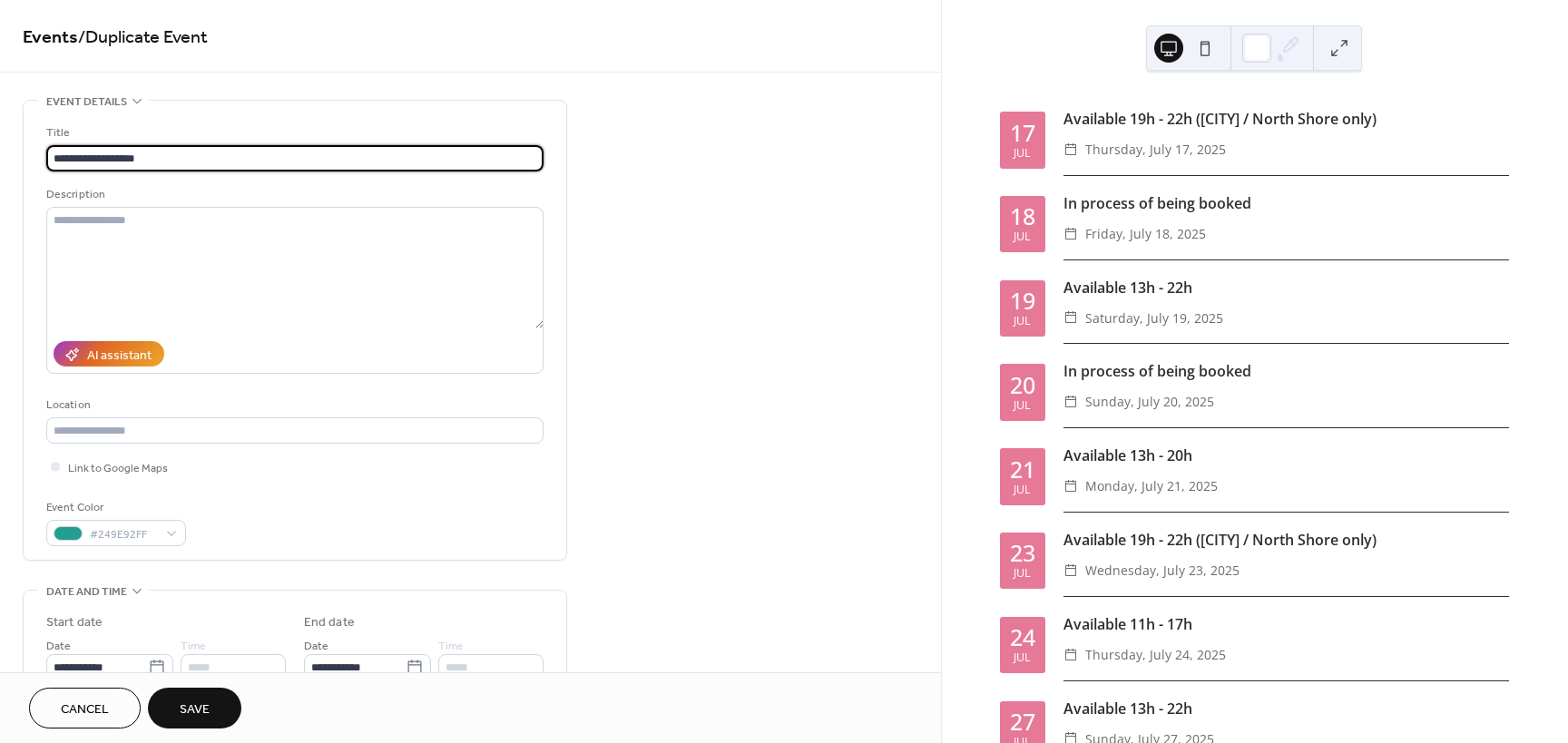 click on "**********" at bounding box center (295, 158) 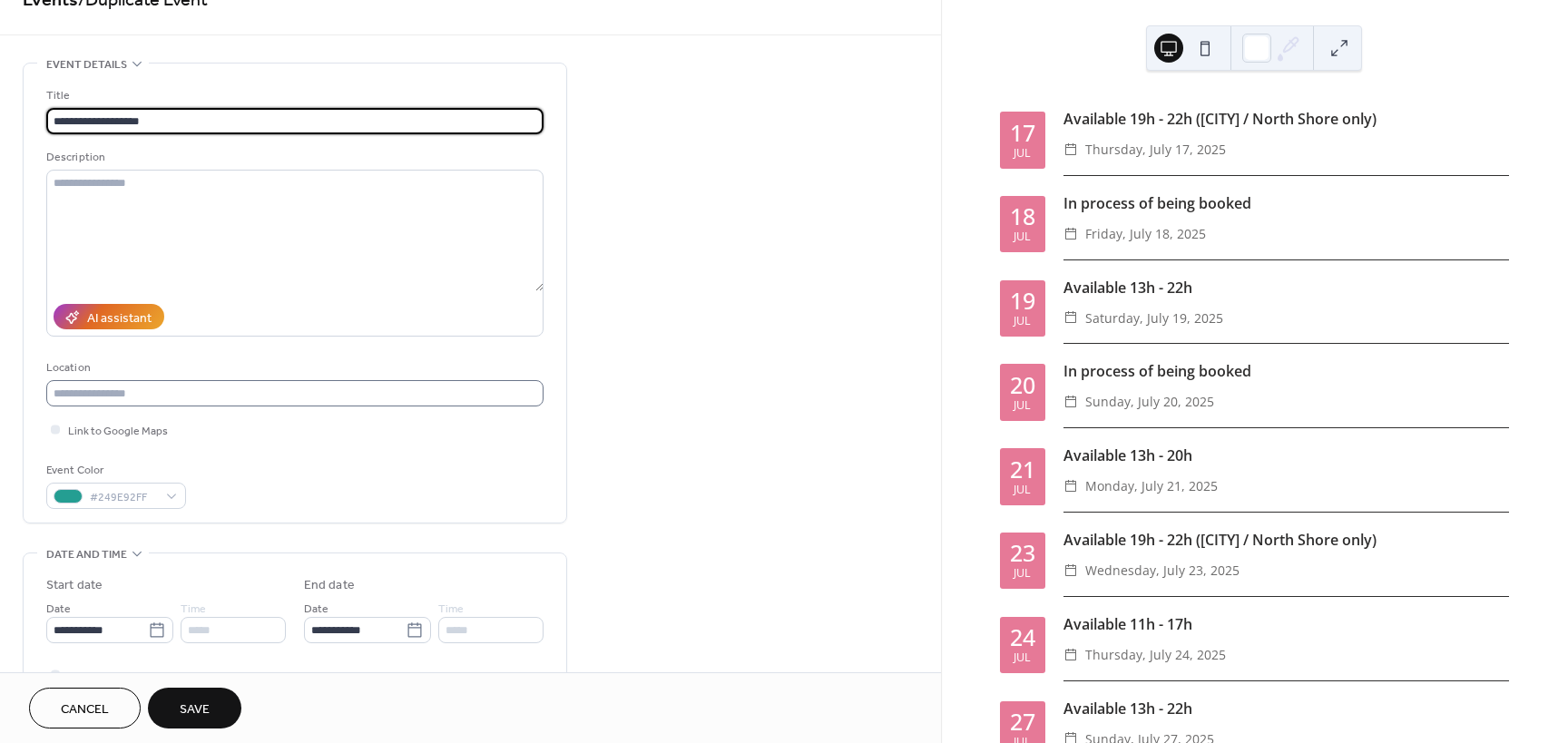 scroll, scrollTop: 242, scrollLeft: 0, axis: vertical 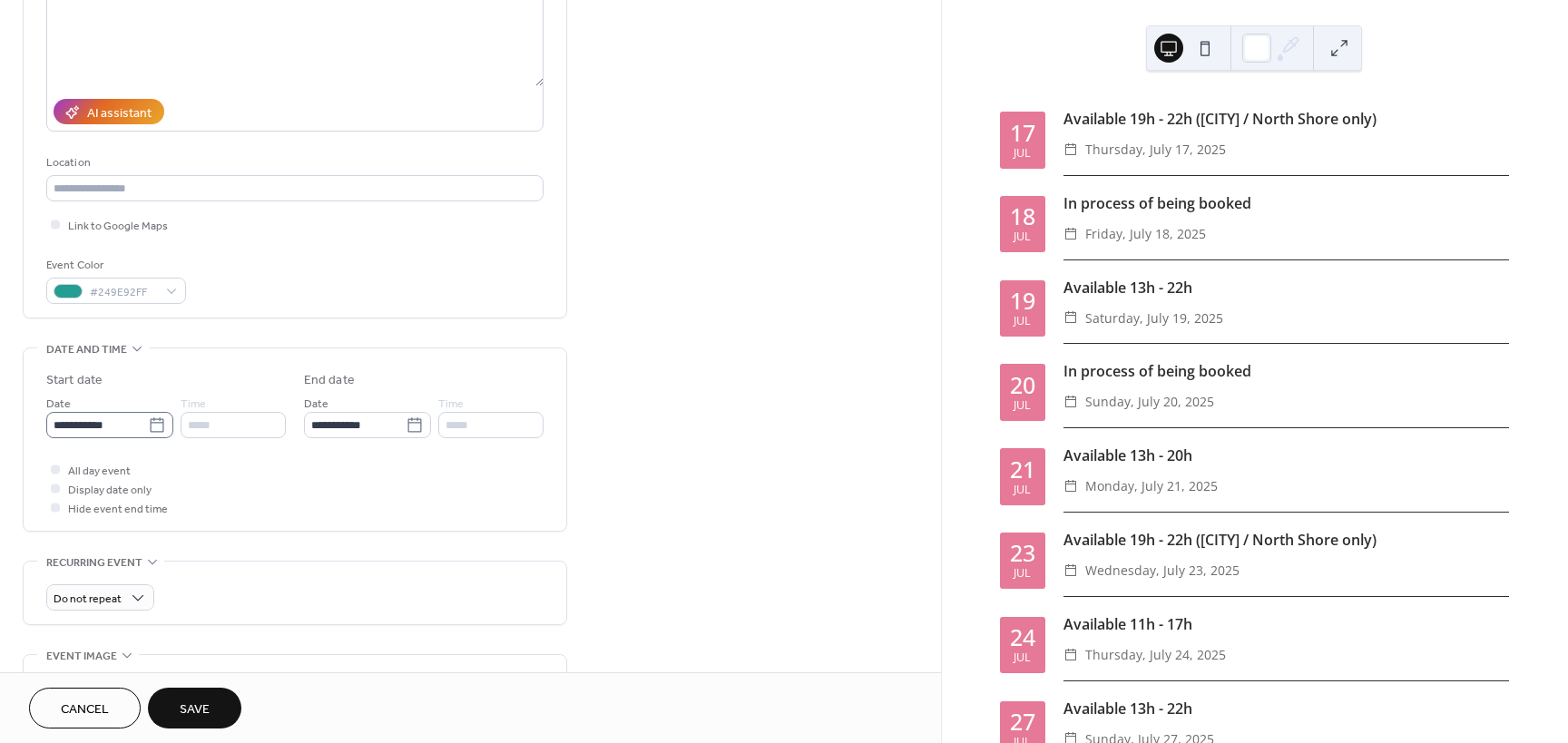 type on "**********" 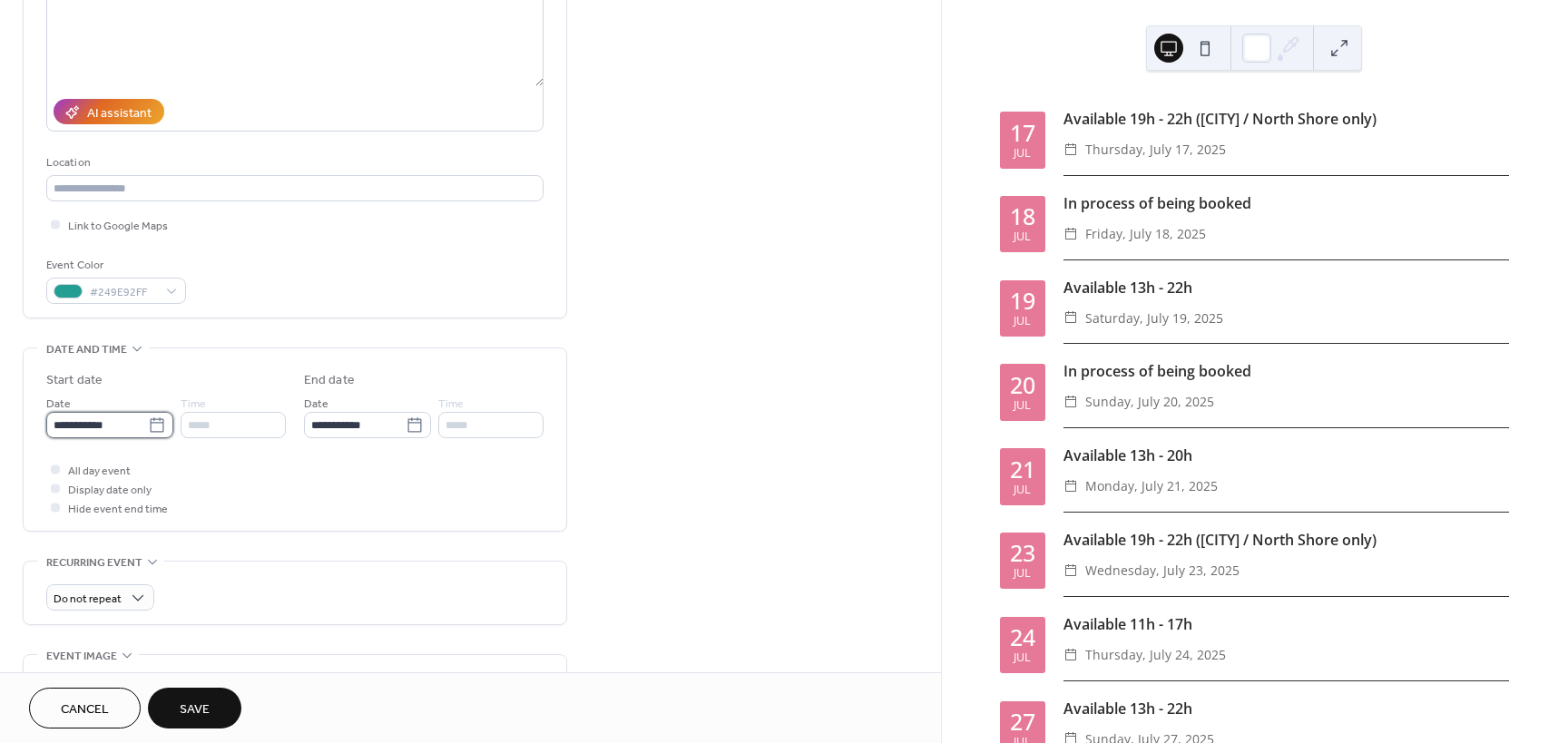 click on "**********" at bounding box center (97, 425) 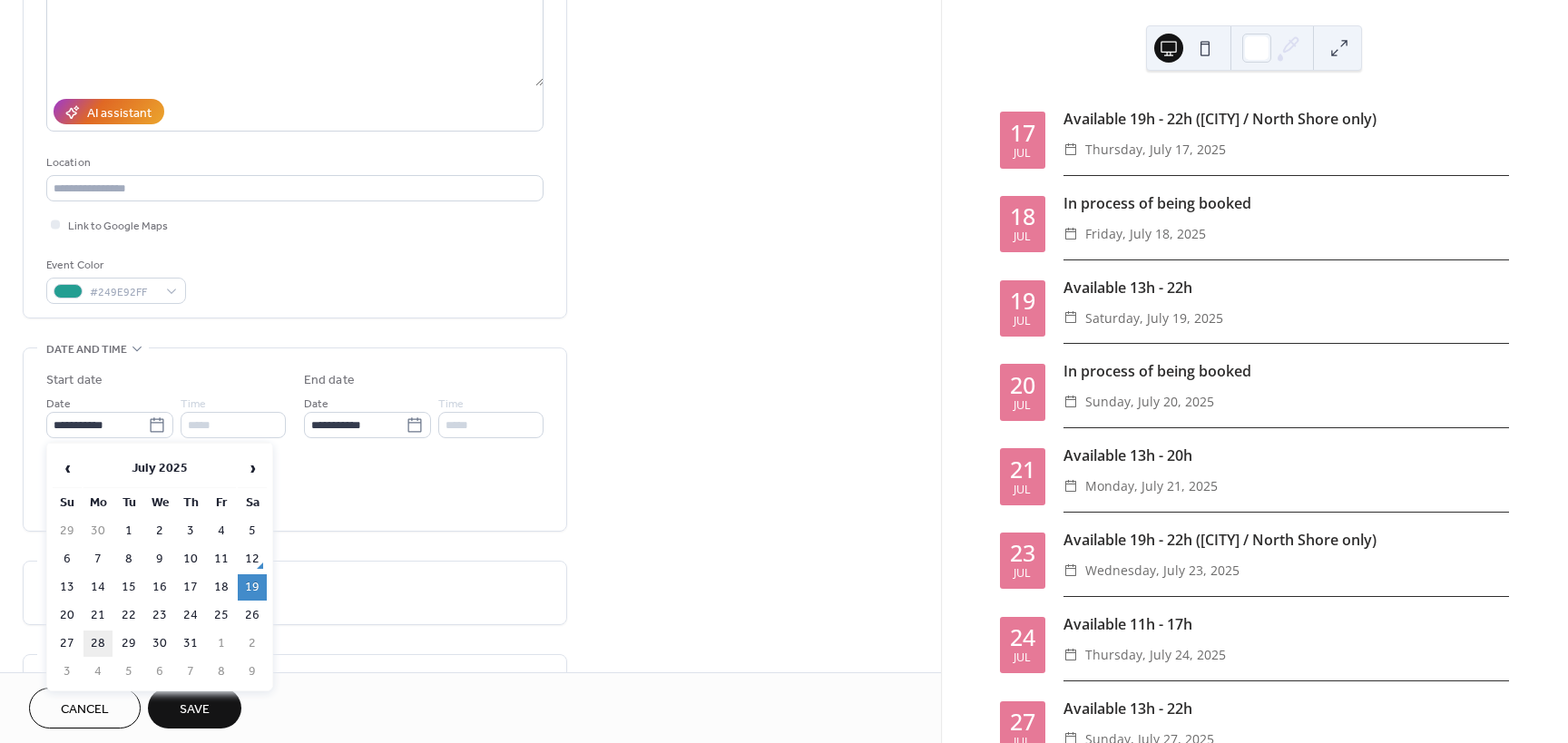 click on "28" at bounding box center (98, 643) 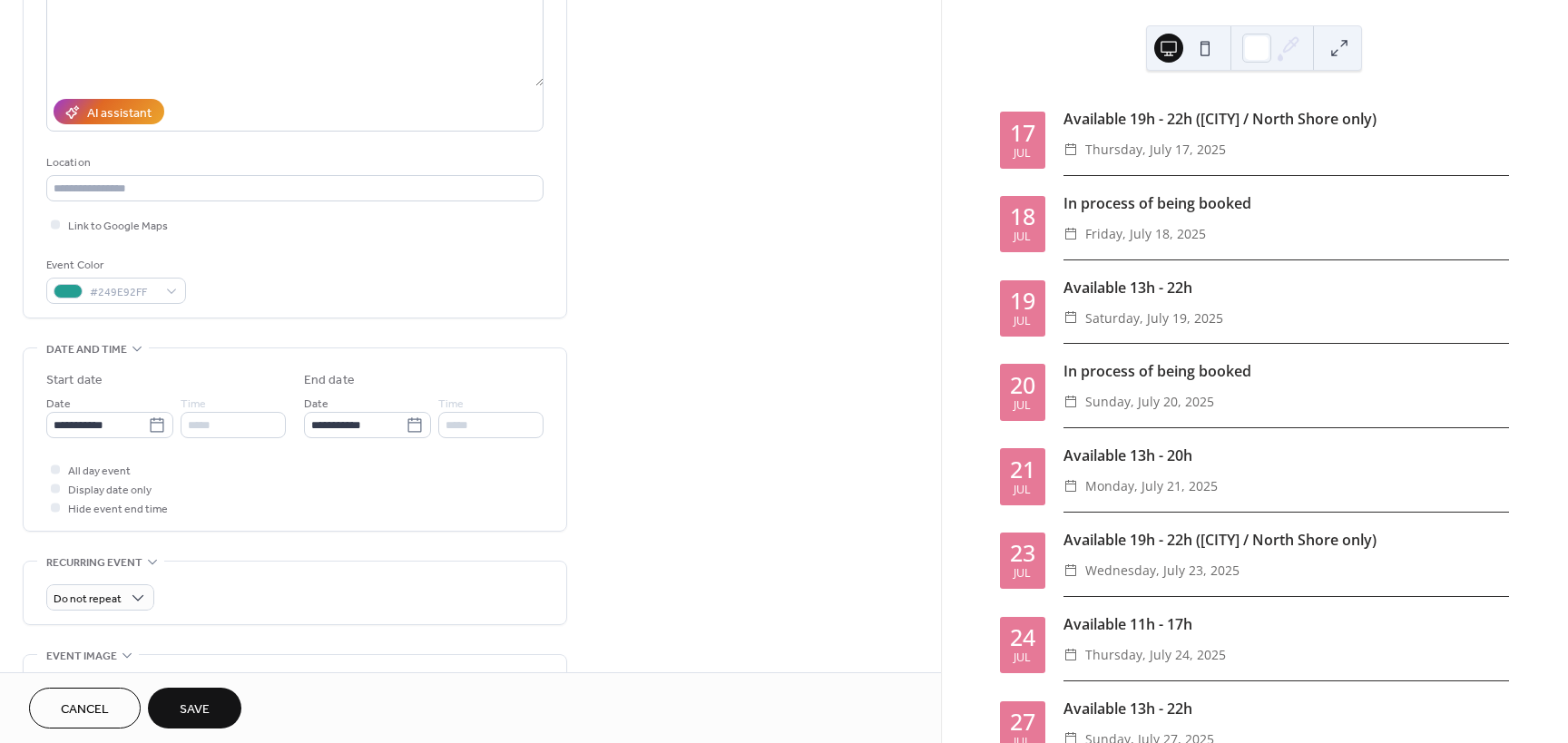 click on "Save" at bounding box center (194, 709) 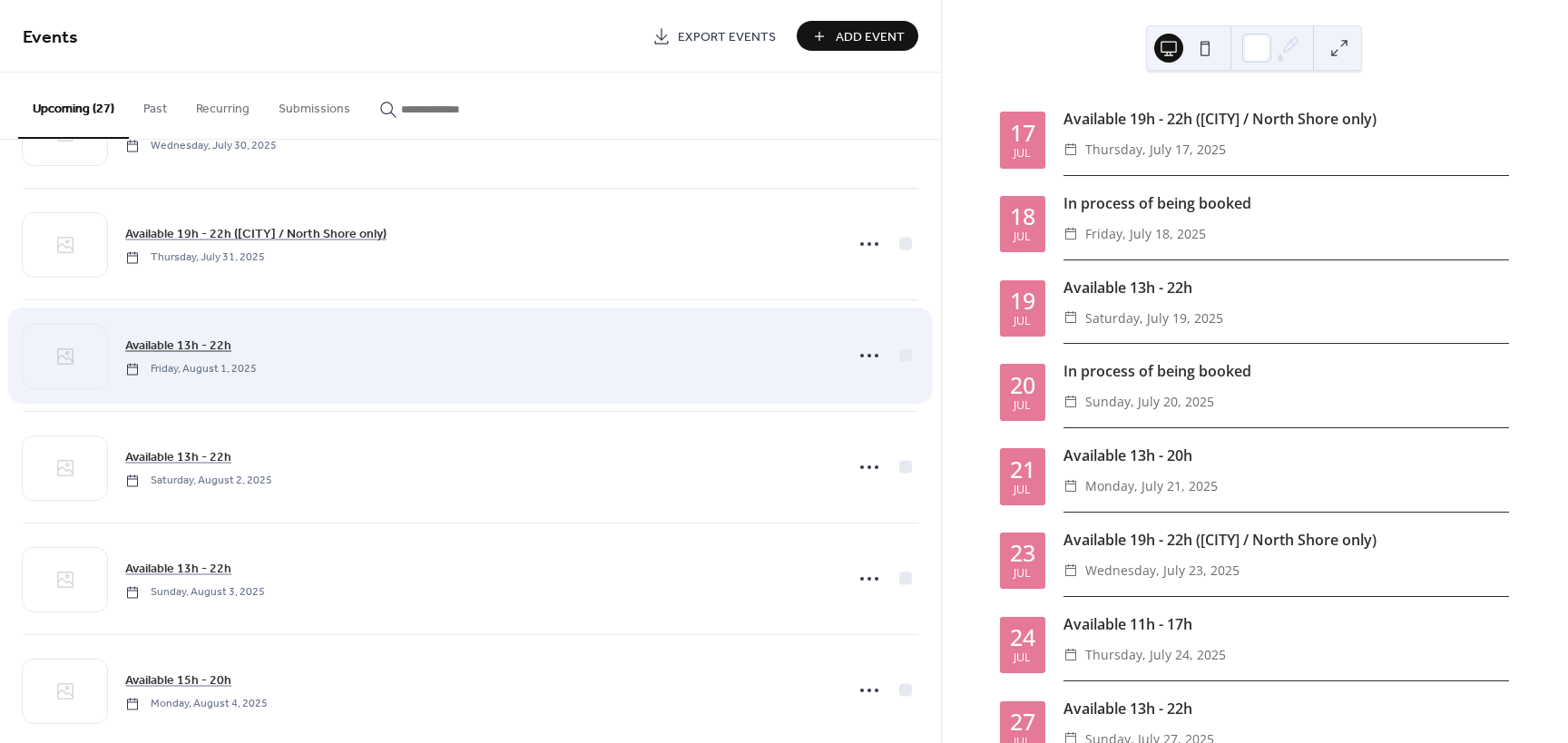scroll, scrollTop: 1209, scrollLeft: 0, axis: vertical 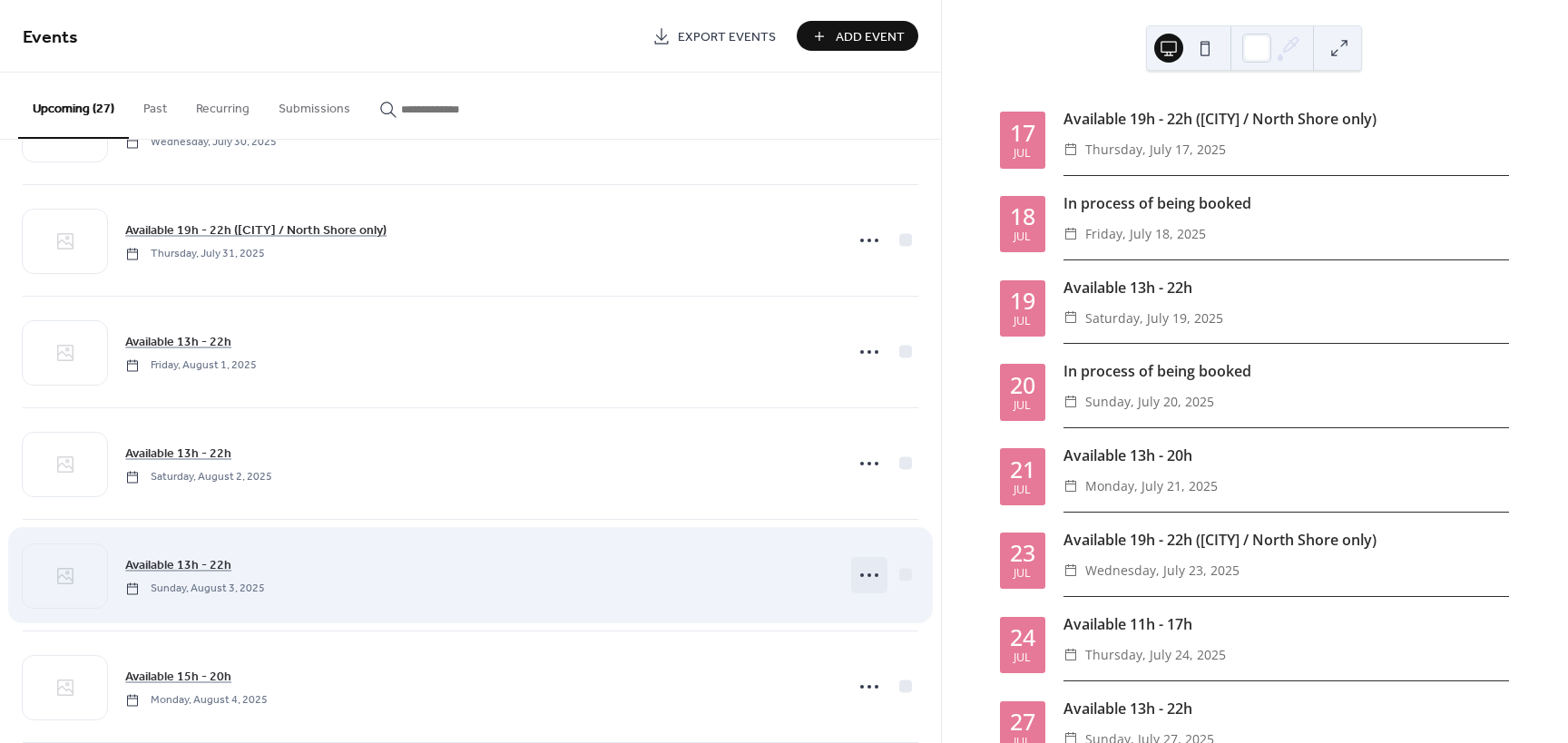 click 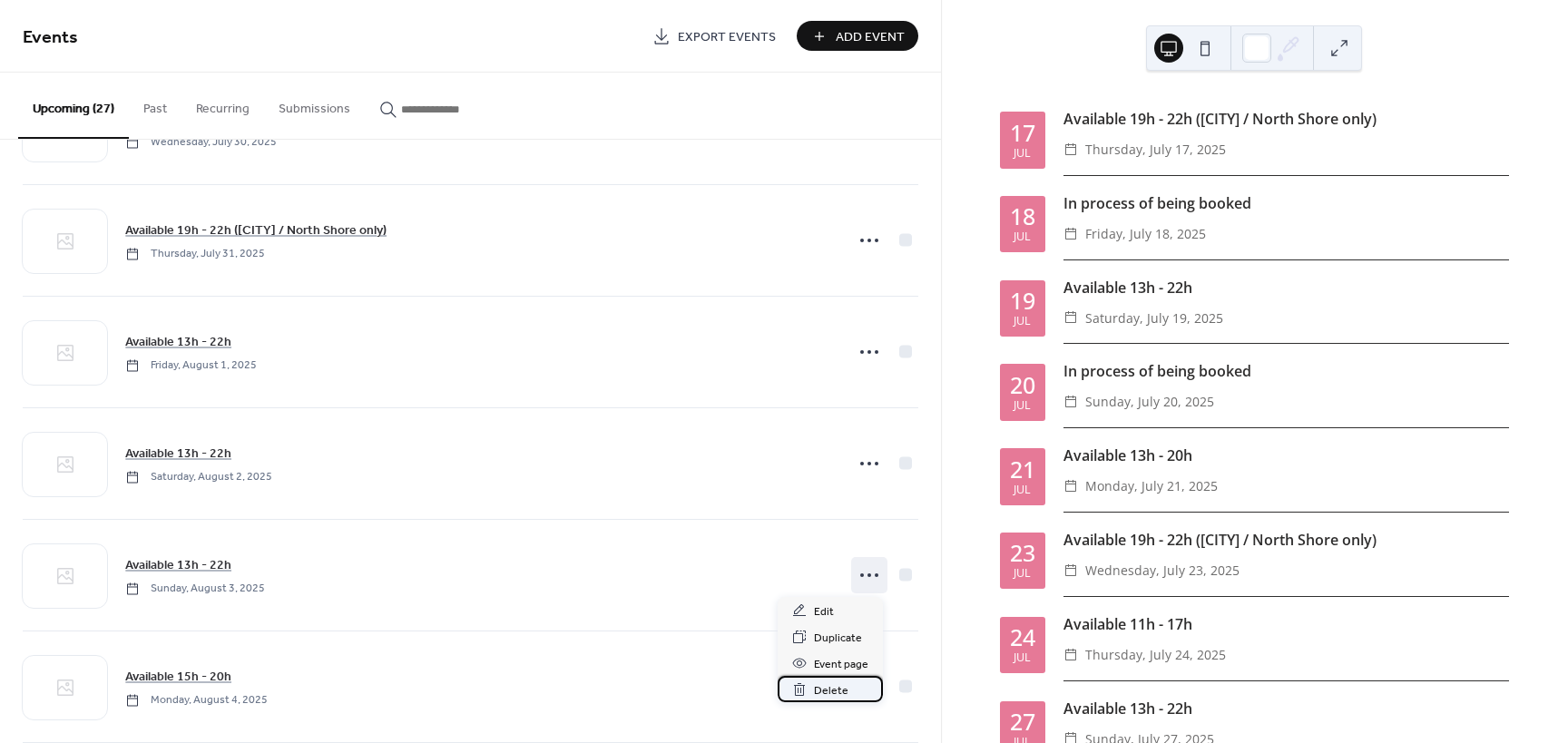 click on "Delete" at bounding box center [831, 690] 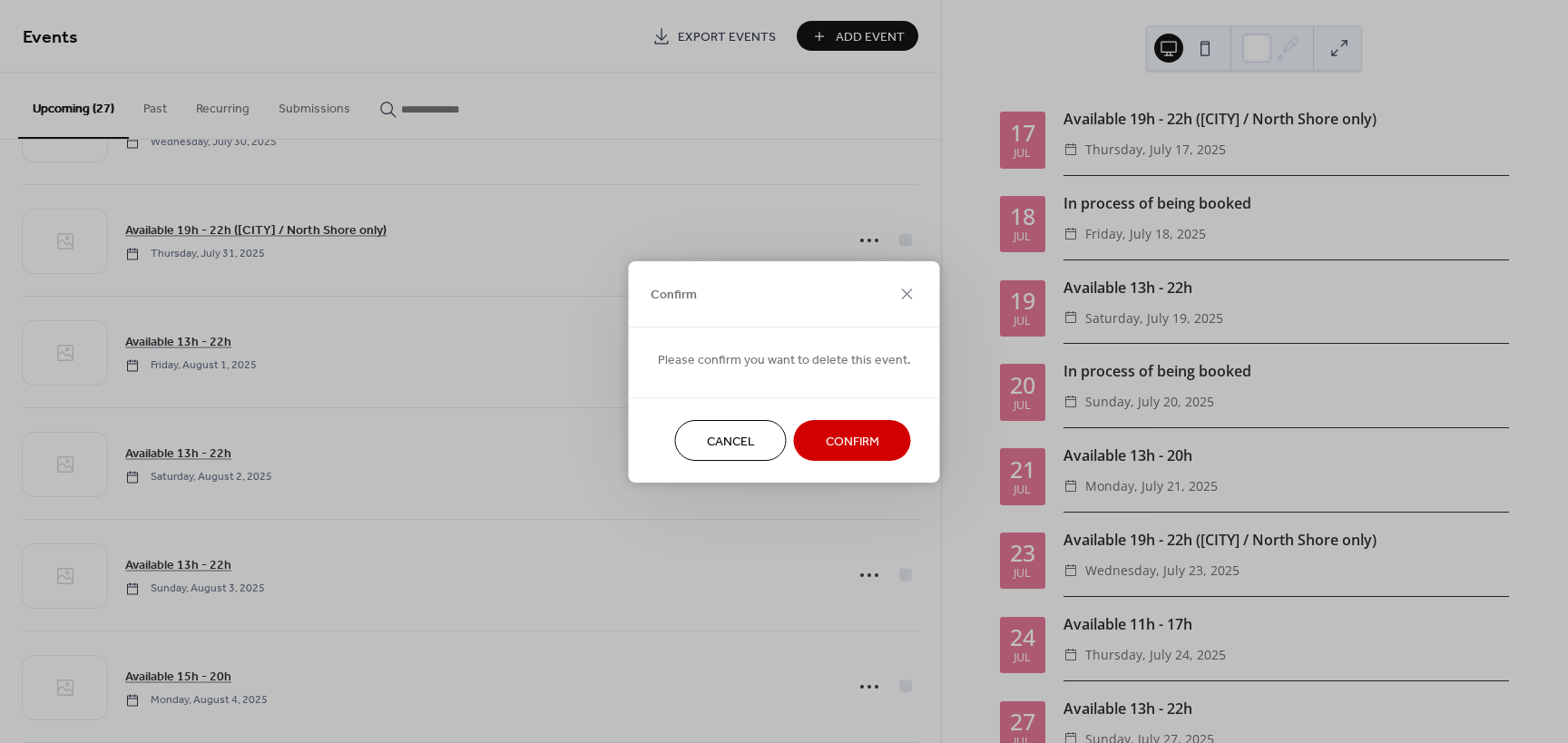 click on "Confirm" at bounding box center [852, 441] 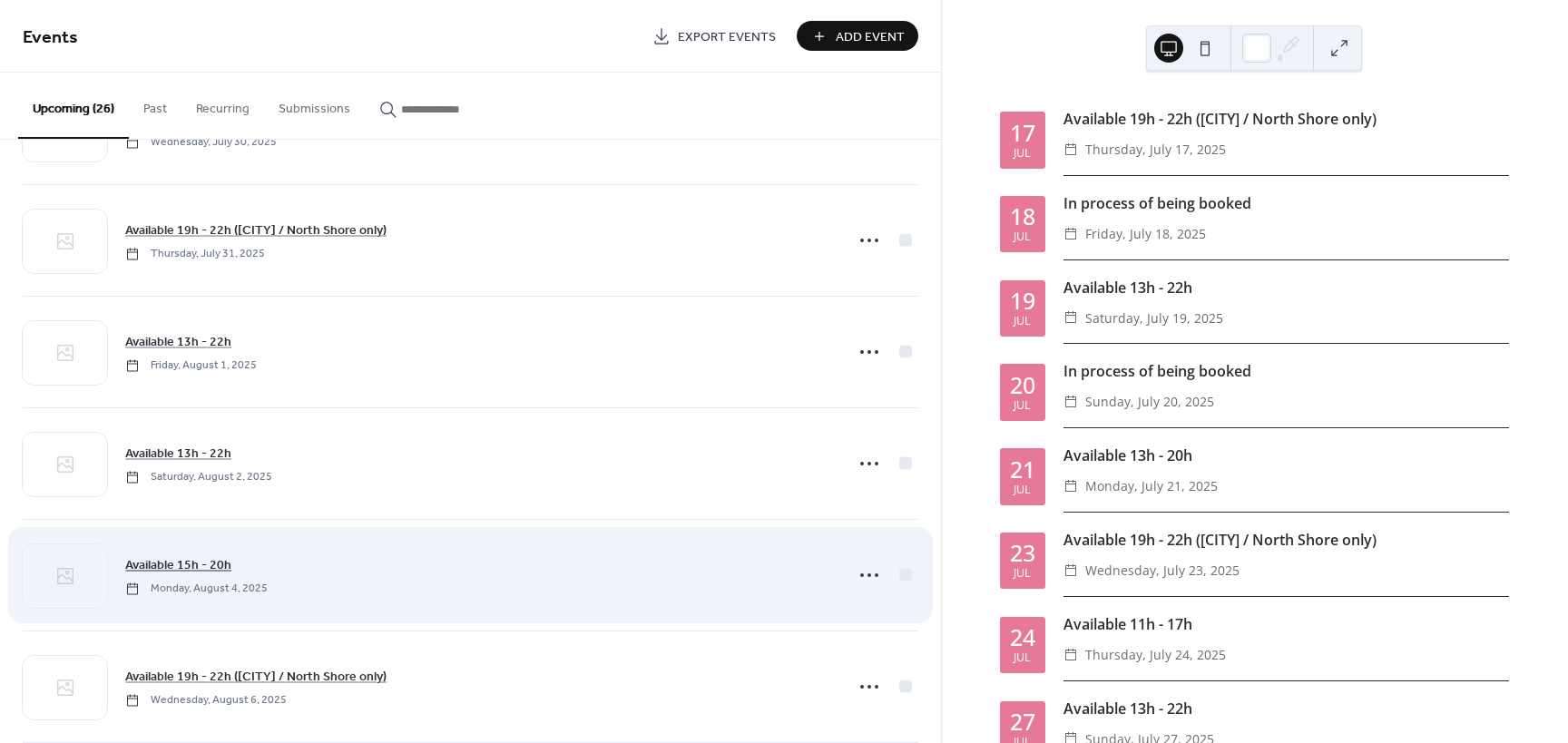 click on "Available 15h - 20h" at bounding box center (178, 565) 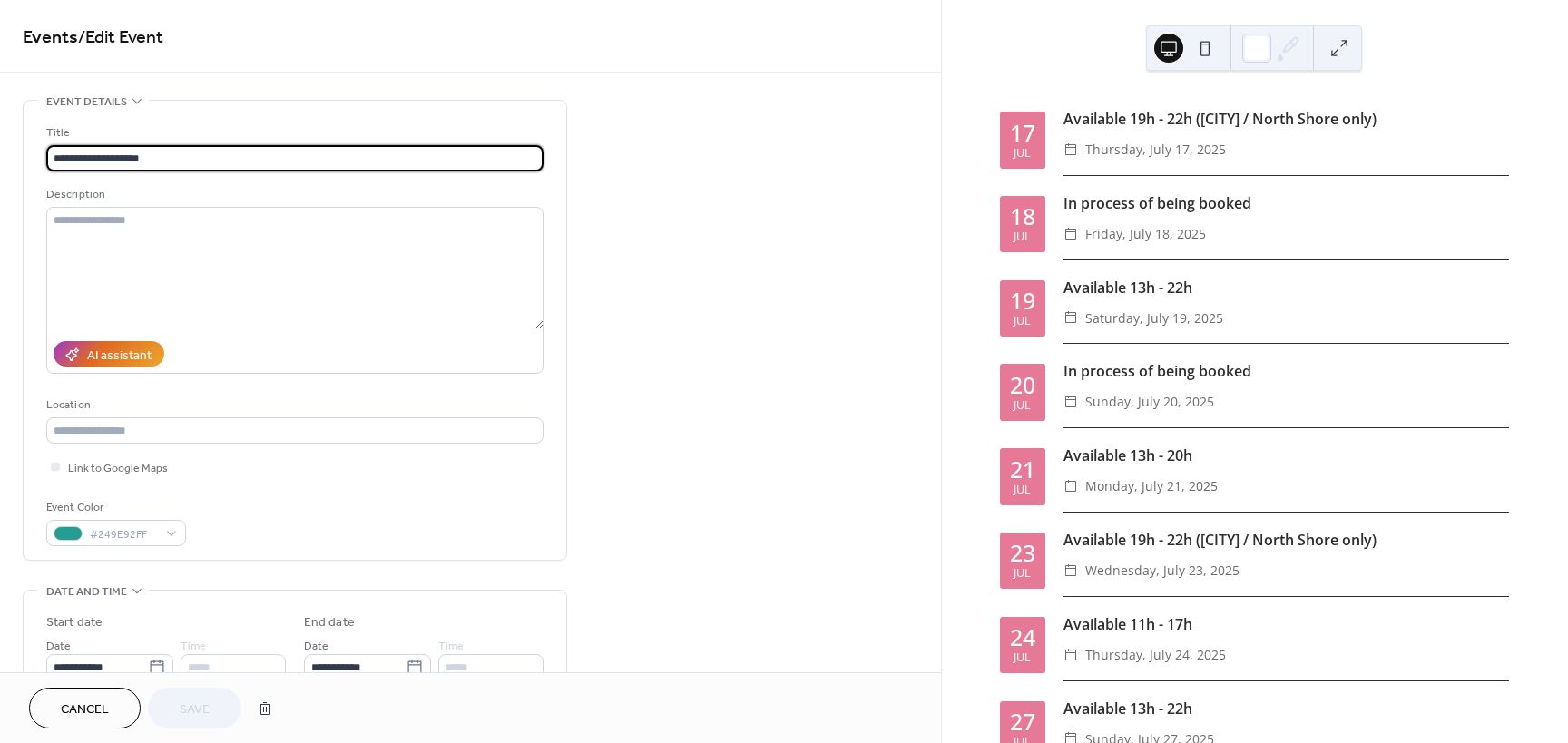 click on "**********" at bounding box center [295, 158] 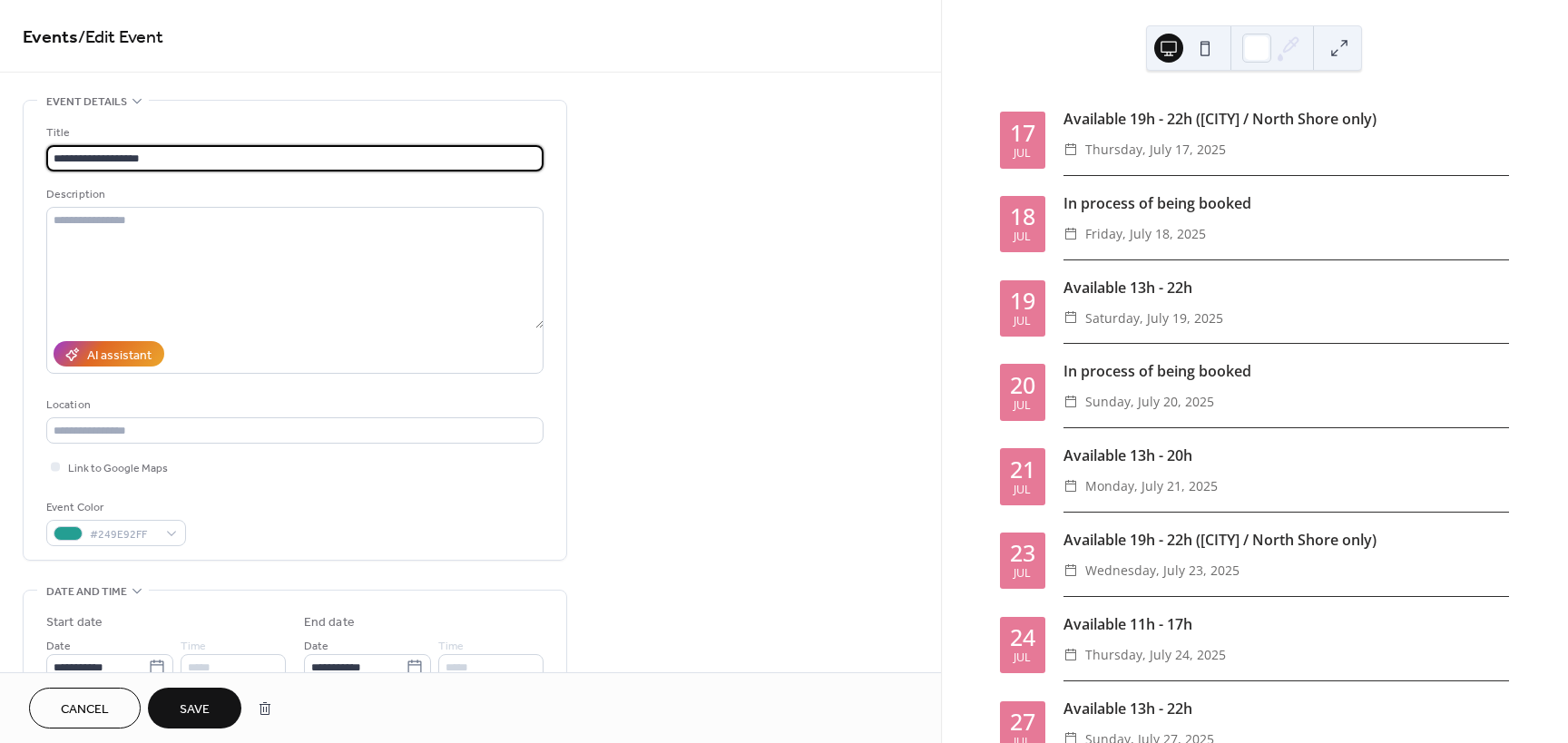 type on "**********" 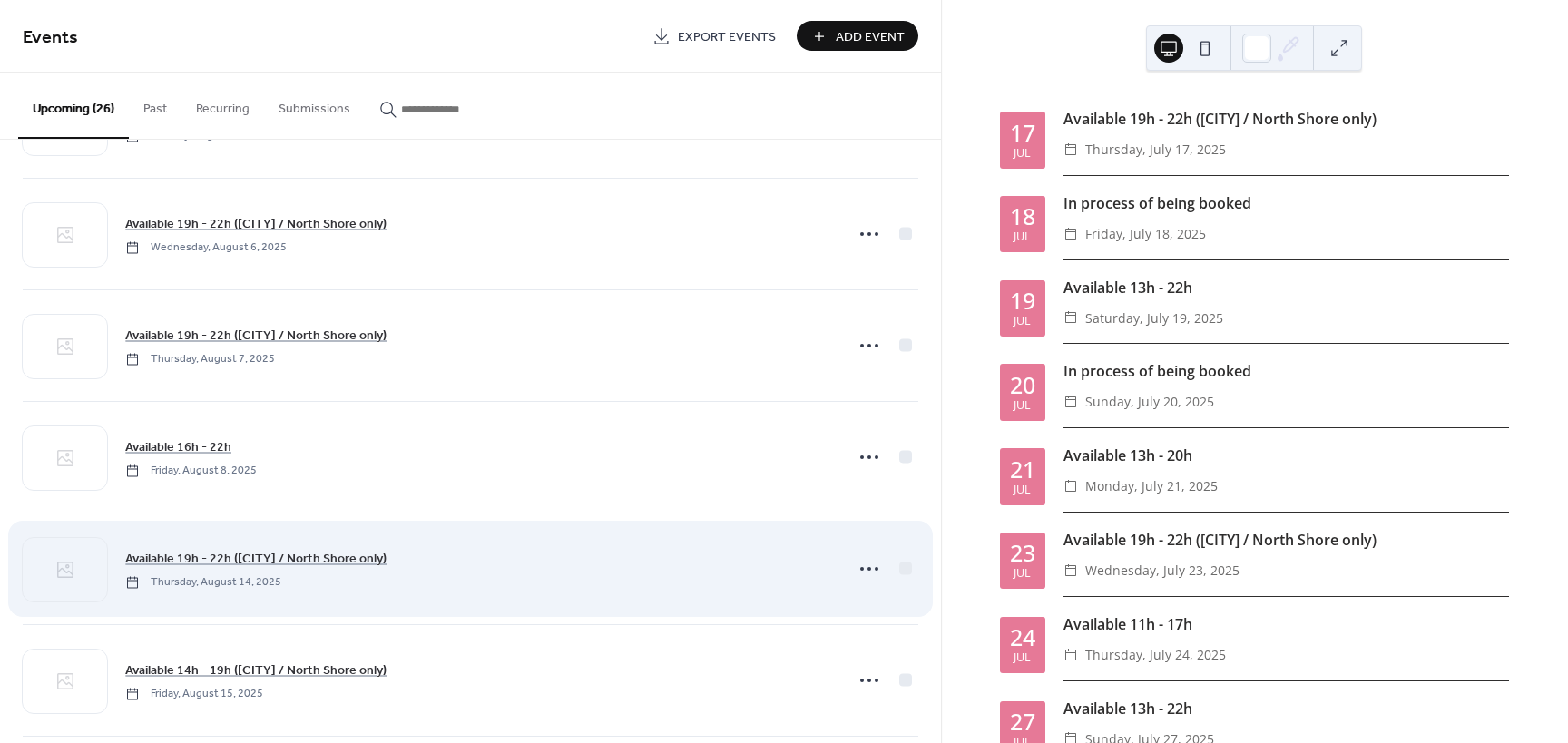 scroll, scrollTop: 1694, scrollLeft: 0, axis: vertical 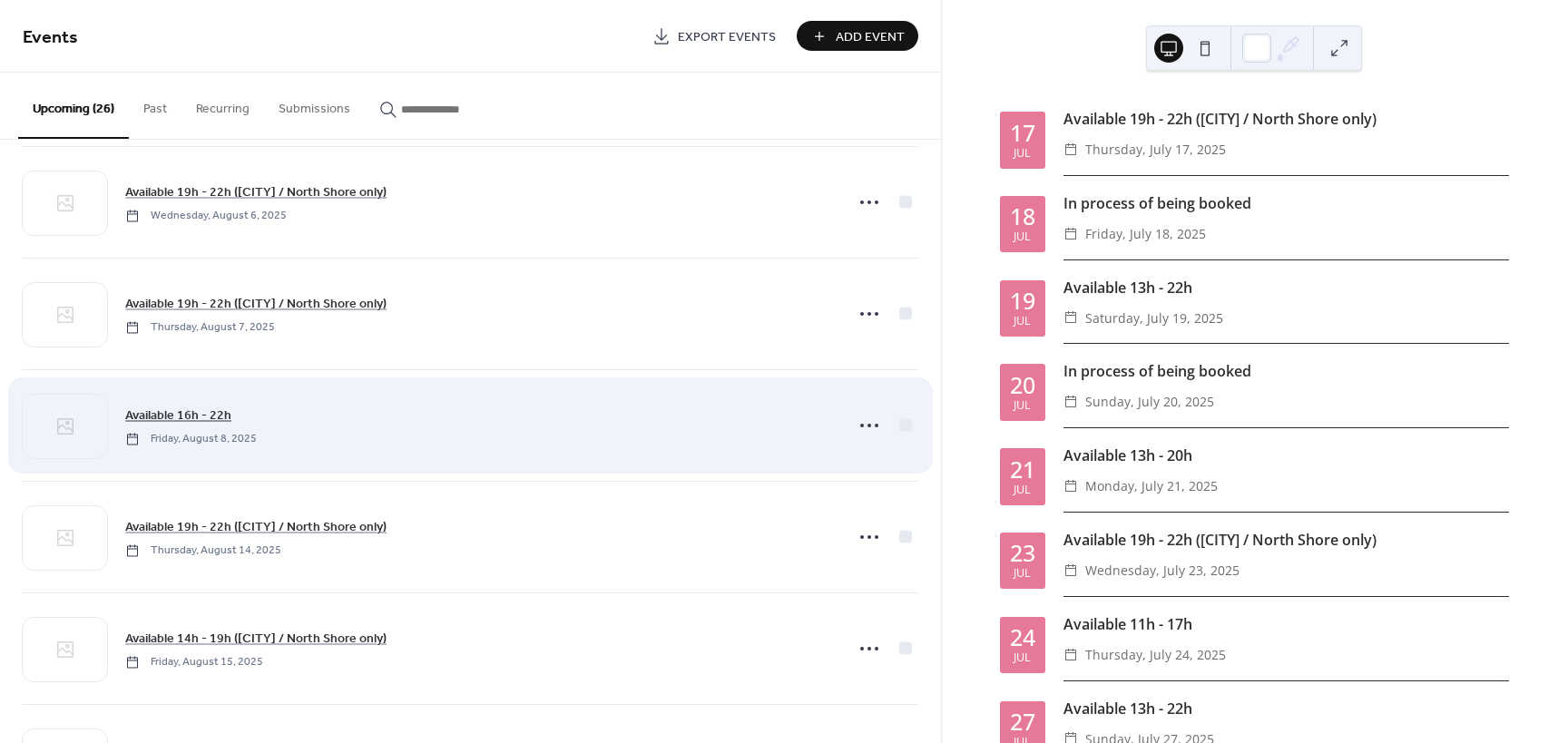 click on "Available 16h - 22h" at bounding box center [178, 415] 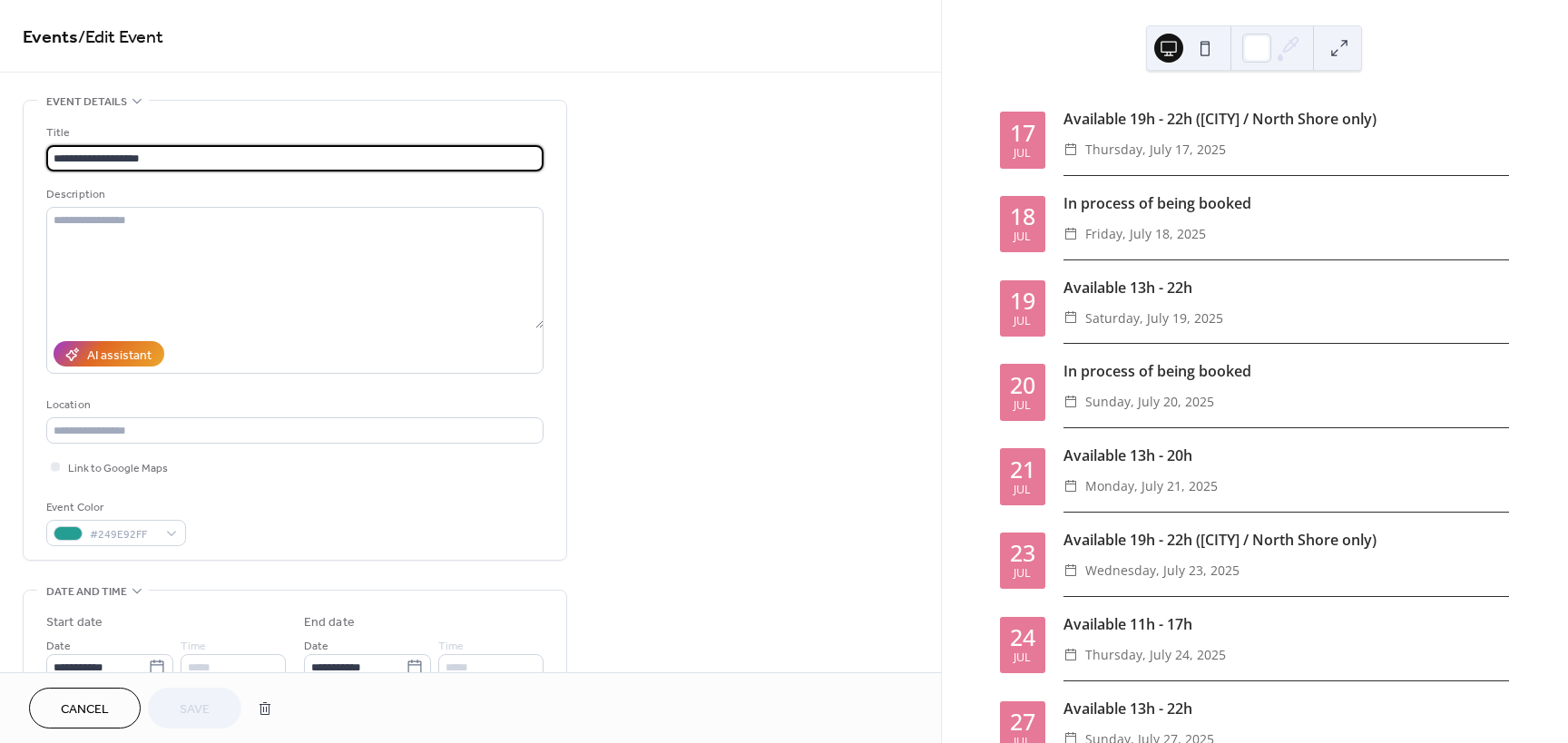 click on "**********" at bounding box center (295, 158) 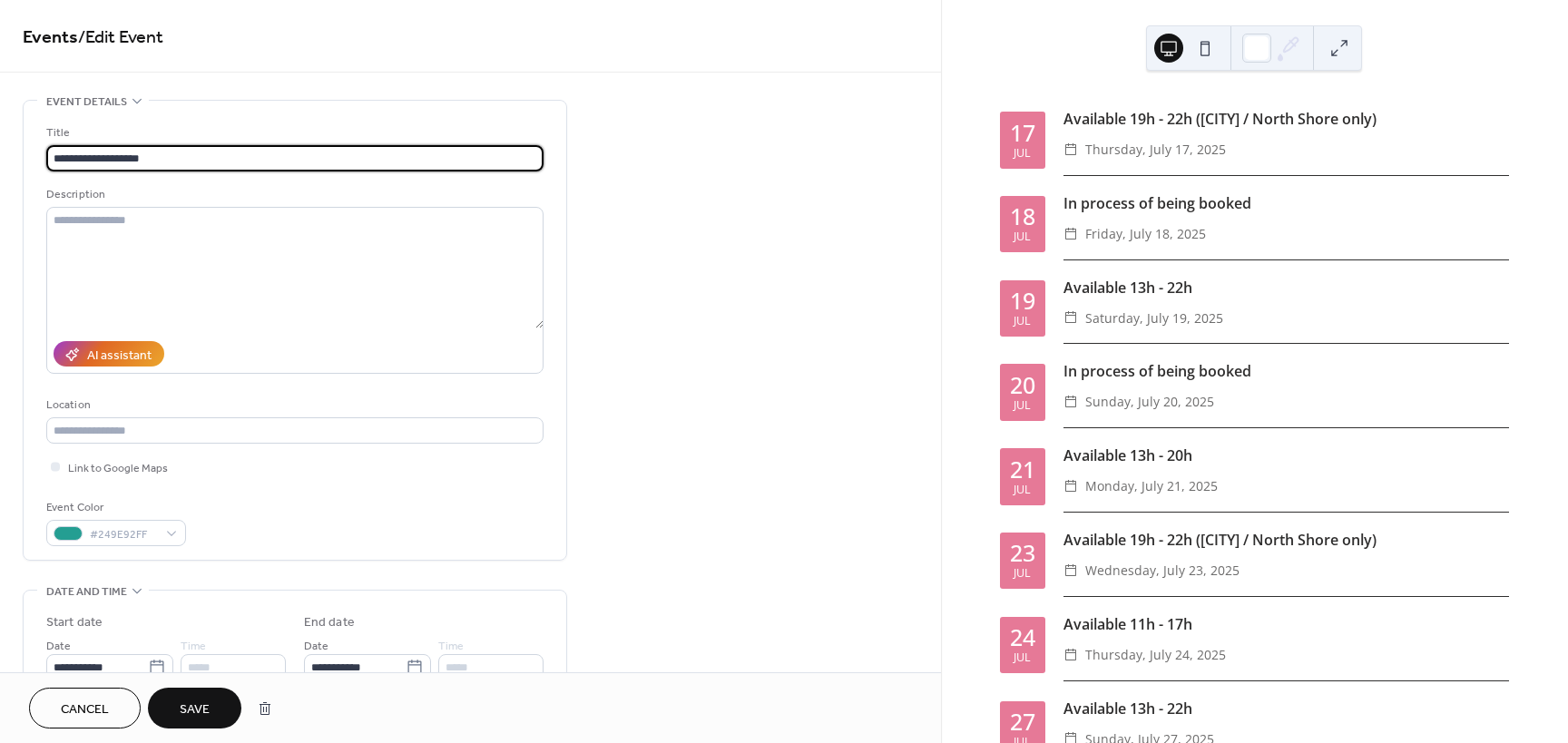 type on "**********" 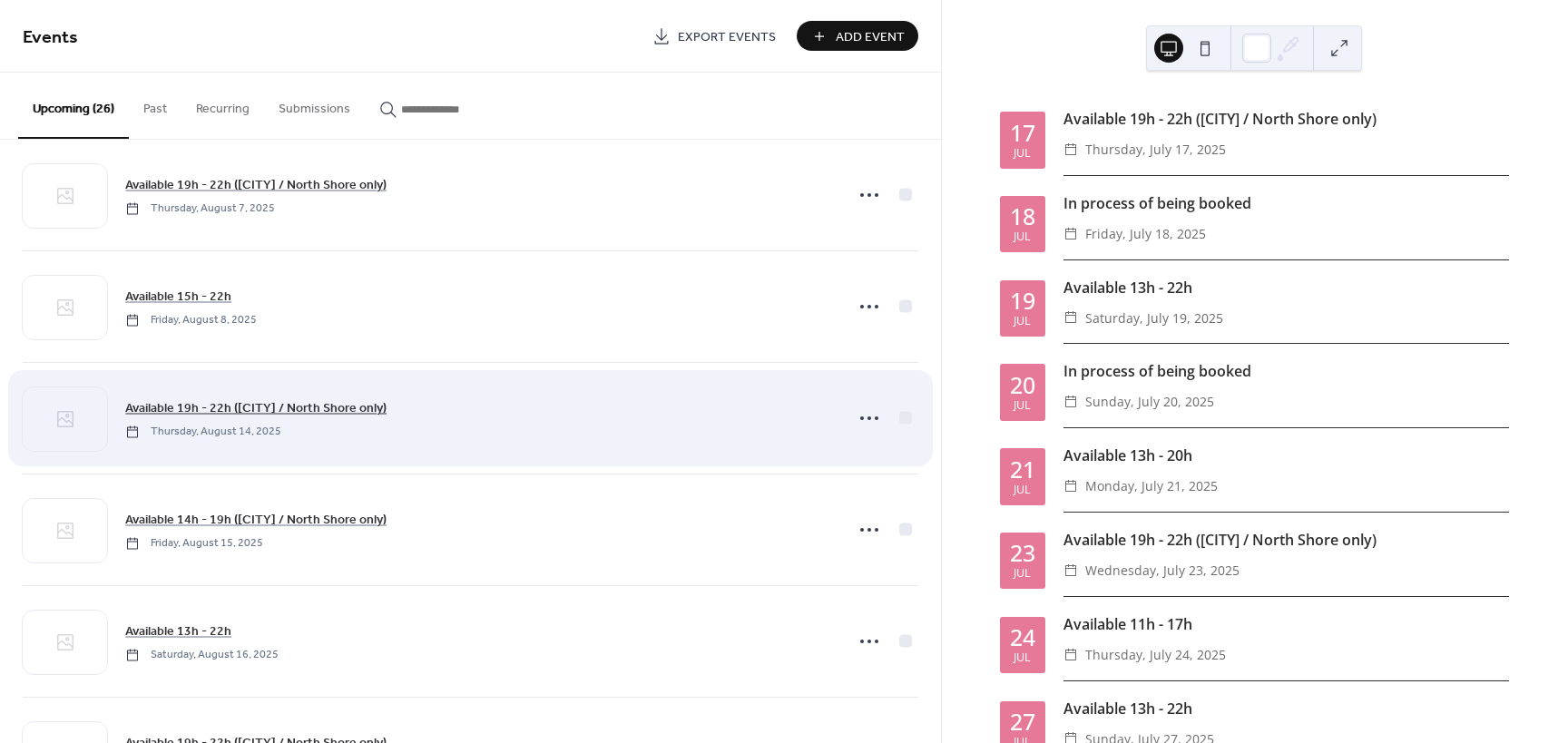 scroll, scrollTop: 1814, scrollLeft: 0, axis: vertical 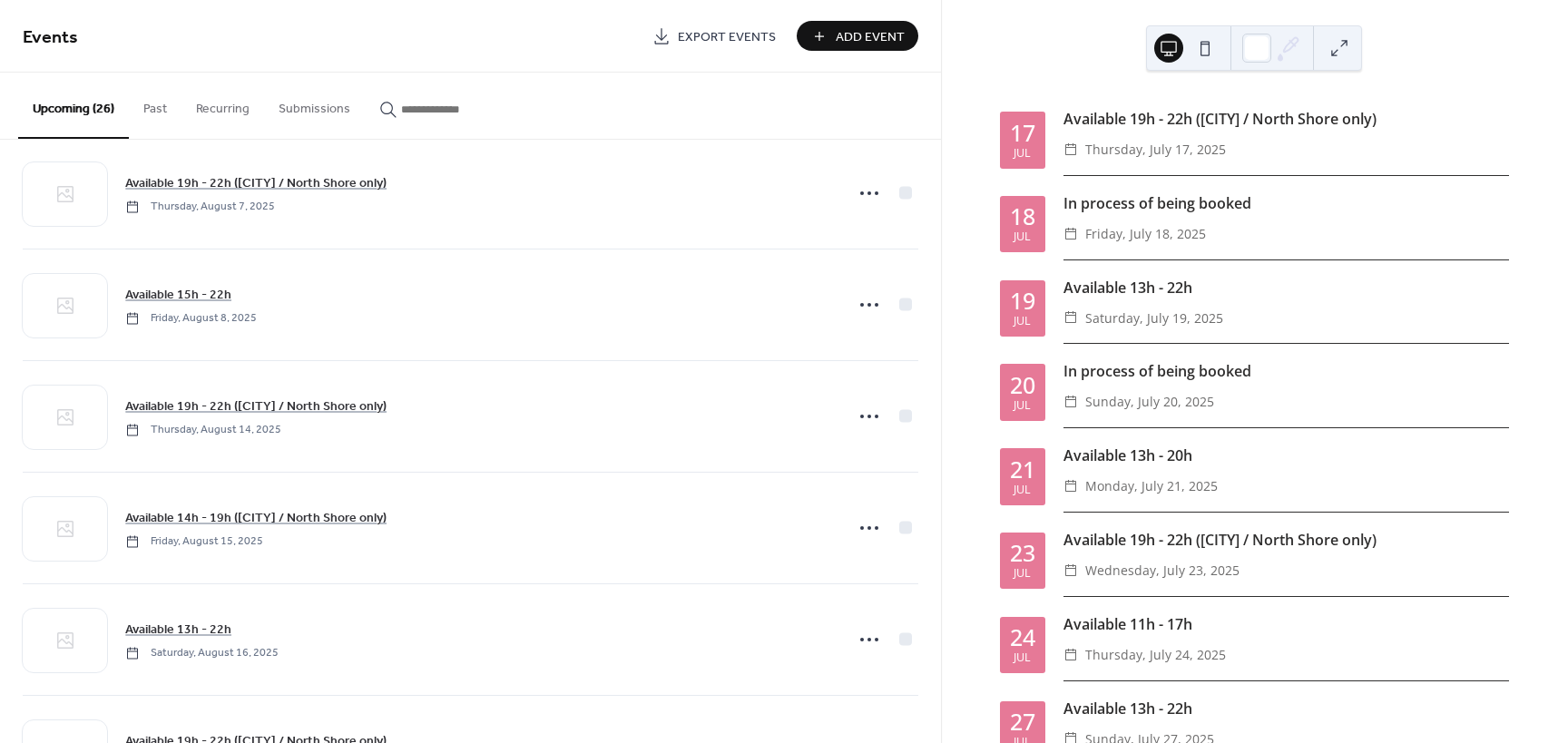 click on "Available 14h - 19h ([CITY] / North Shore only)" at bounding box center [256, 518] 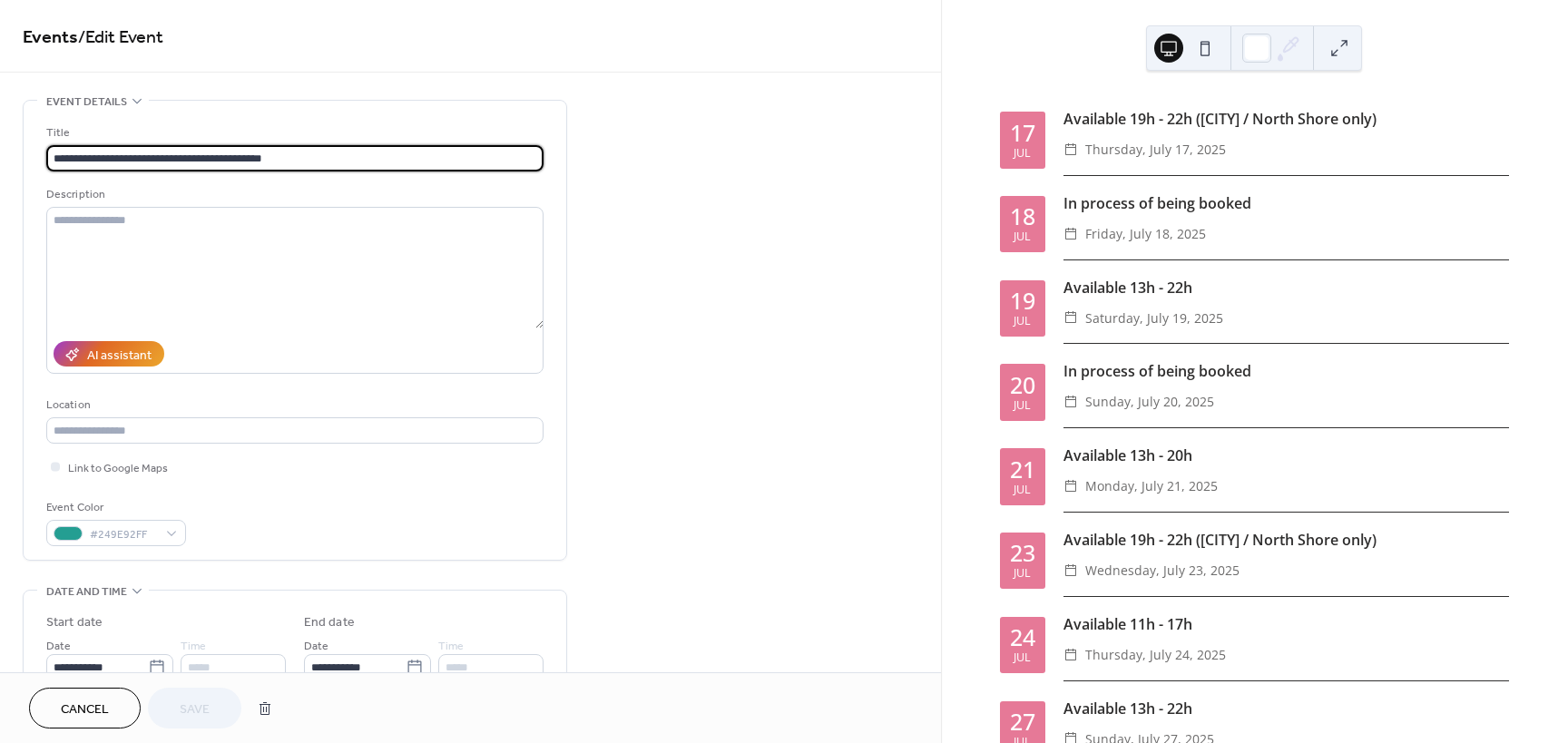 click on "**********" at bounding box center (295, 158) 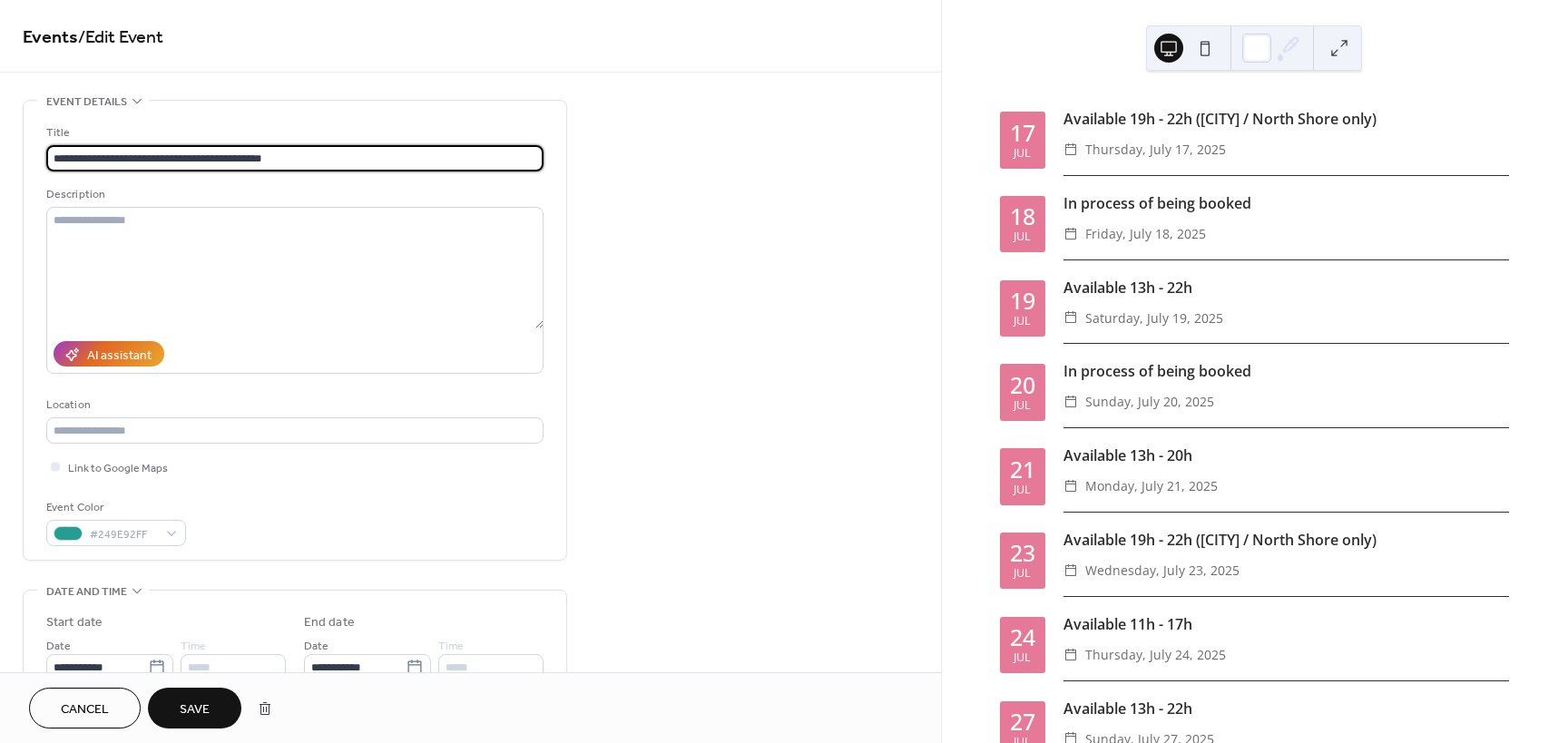 drag, startPoint x: 136, startPoint y: 157, endPoint x: 127, endPoint y: 158, distance: 9.055385 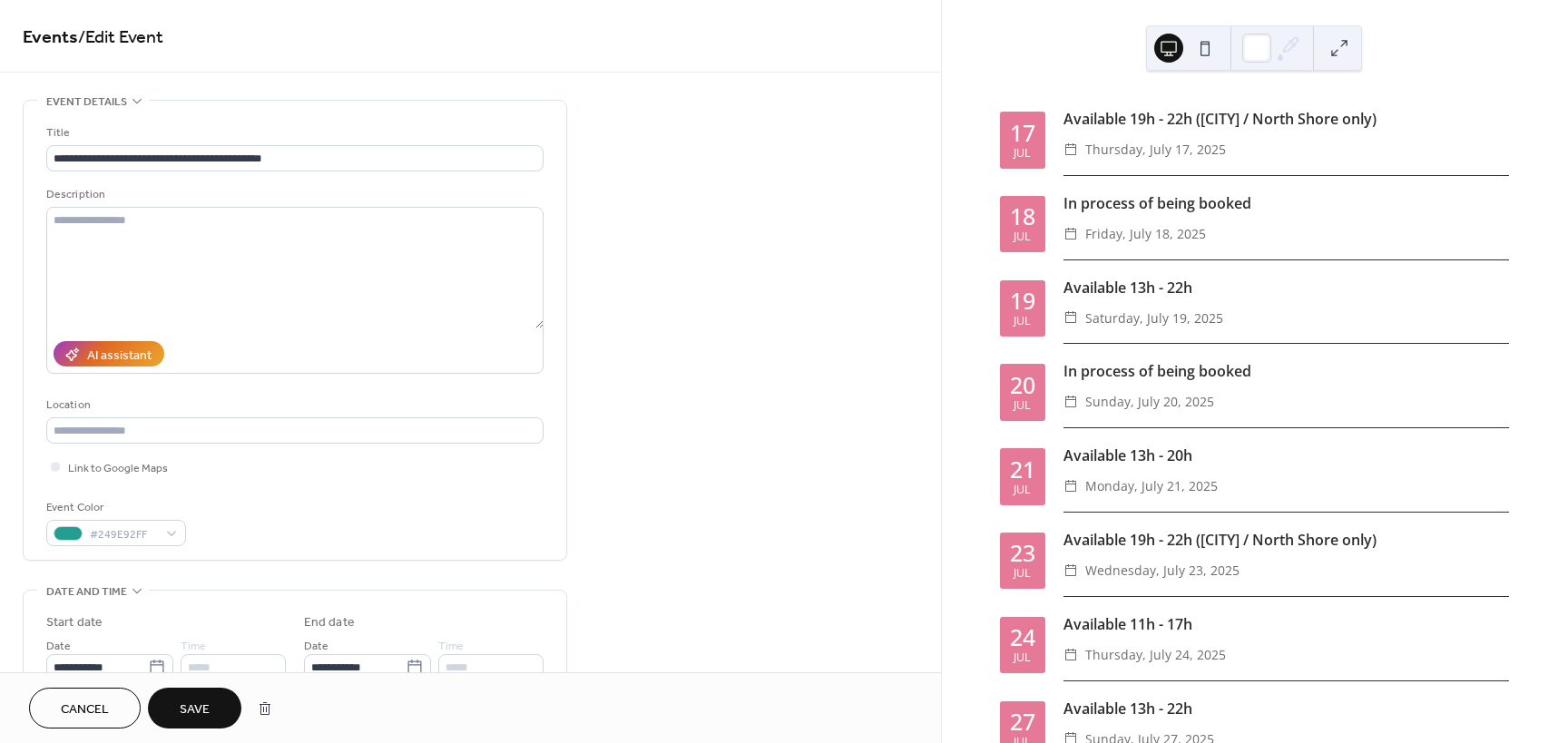 click on "Save" at bounding box center (194, 709) 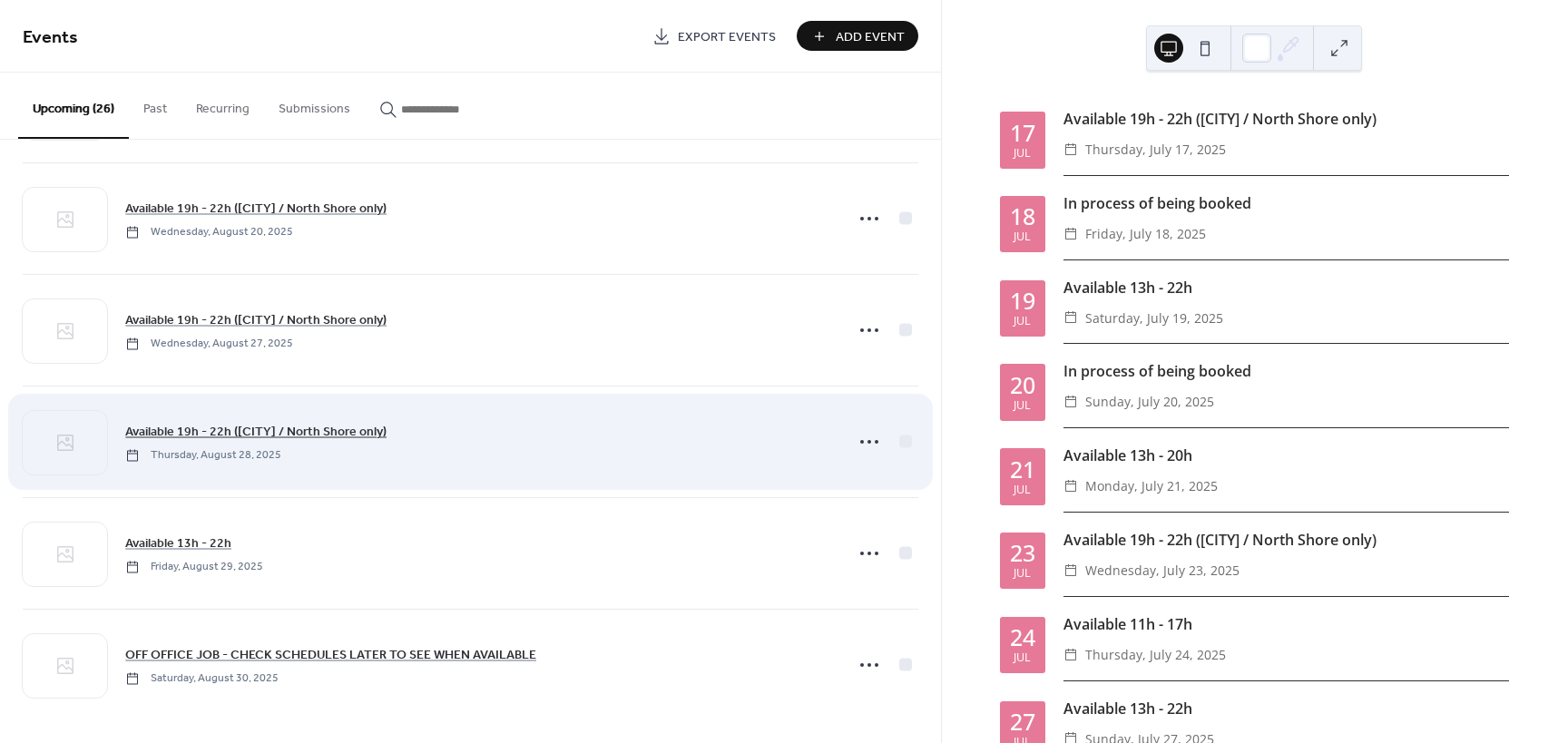 scroll, scrollTop: 2351, scrollLeft: 0, axis: vertical 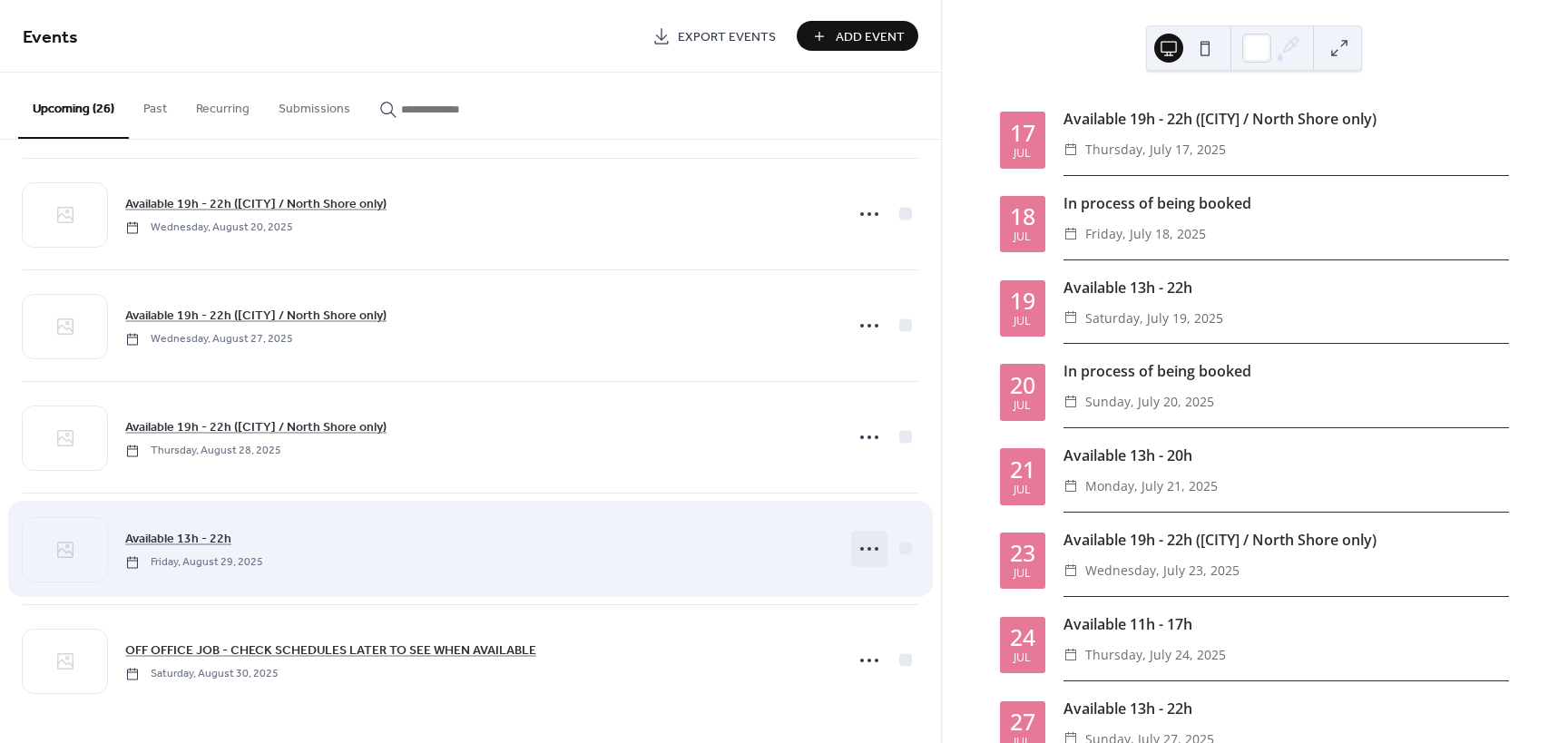 click 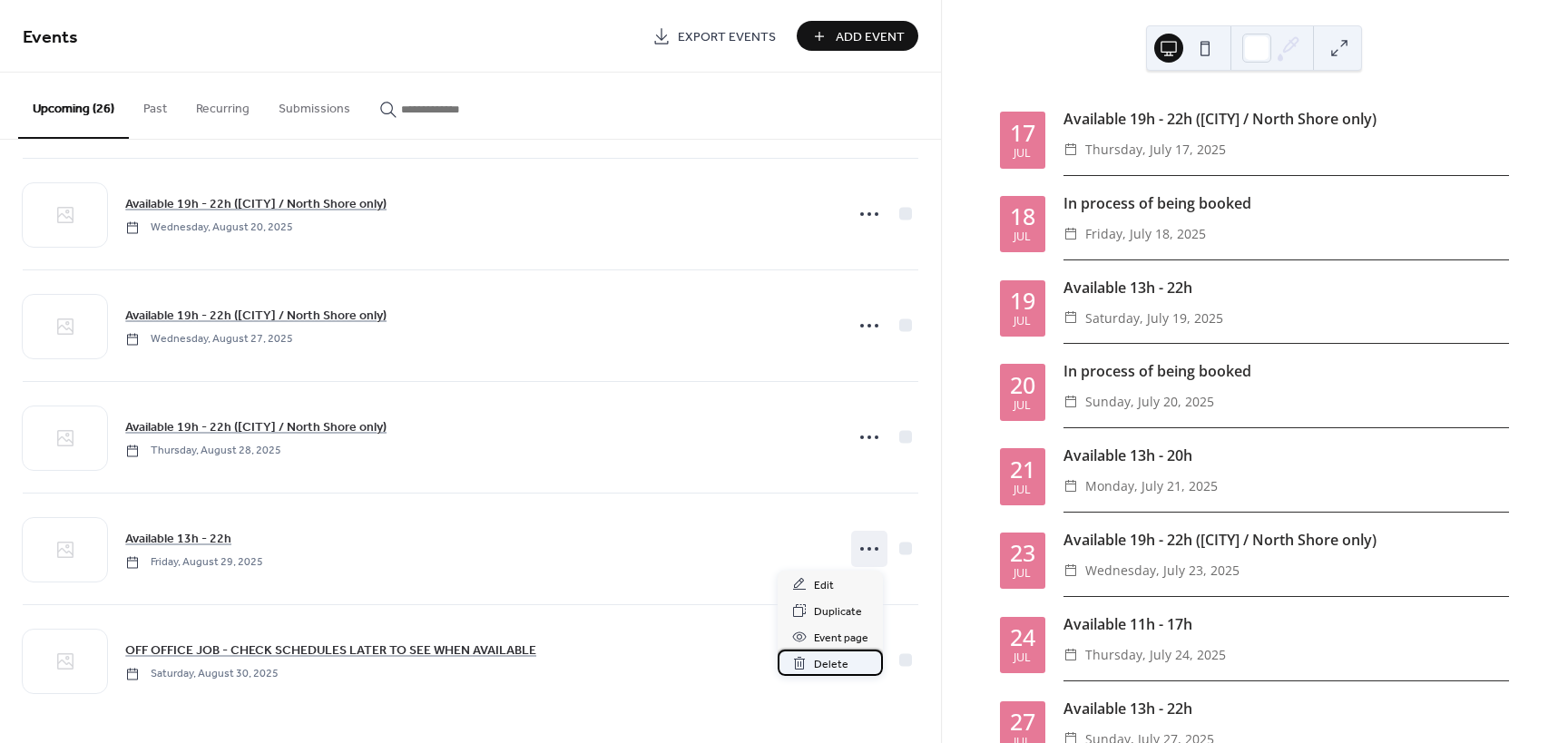 click on "Delete" at bounding box center (831, 664) 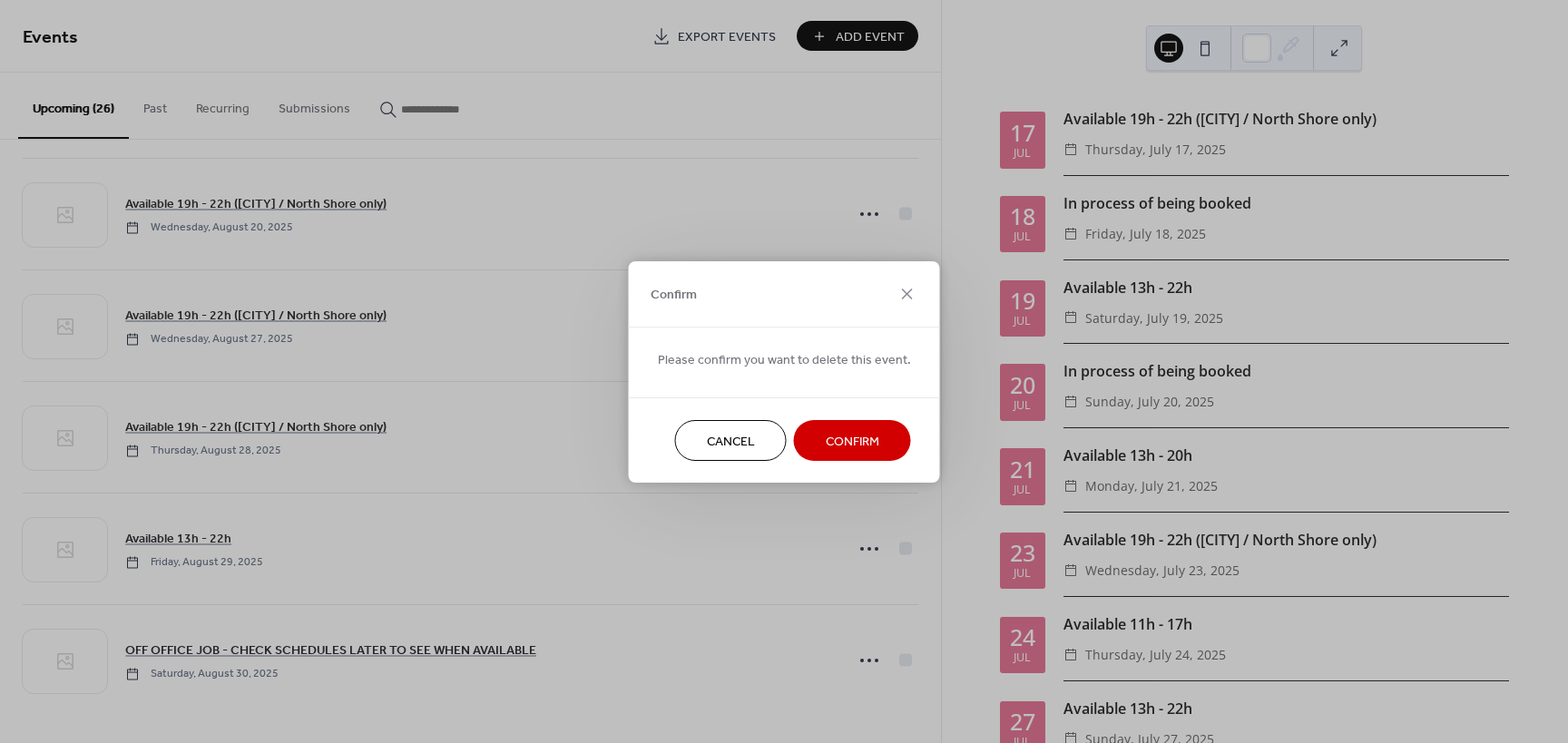 click on "Confirm" at bounding box center [852, 441] 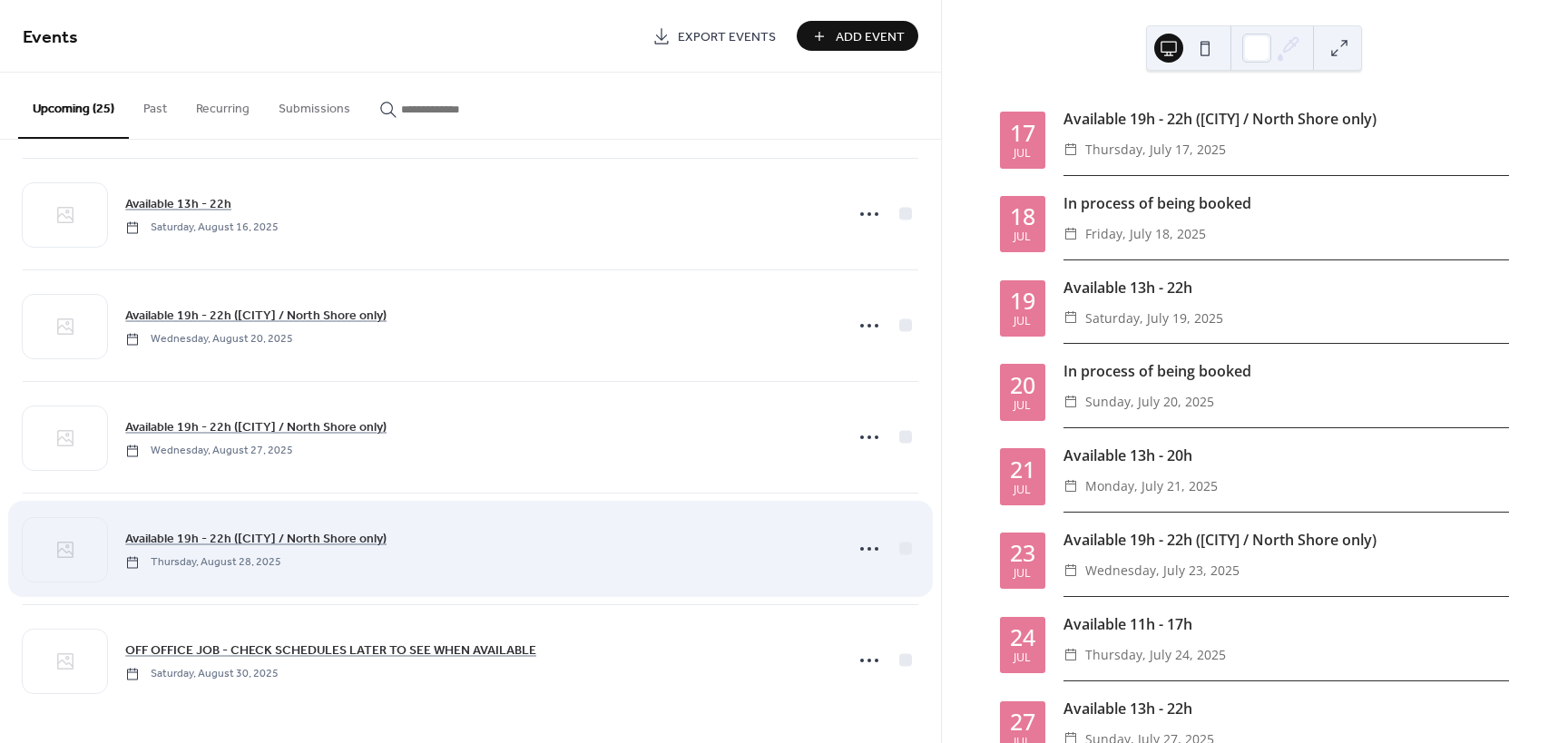 scroll, scrollTop: 2240, scrollLeft: 0, axis: vertical 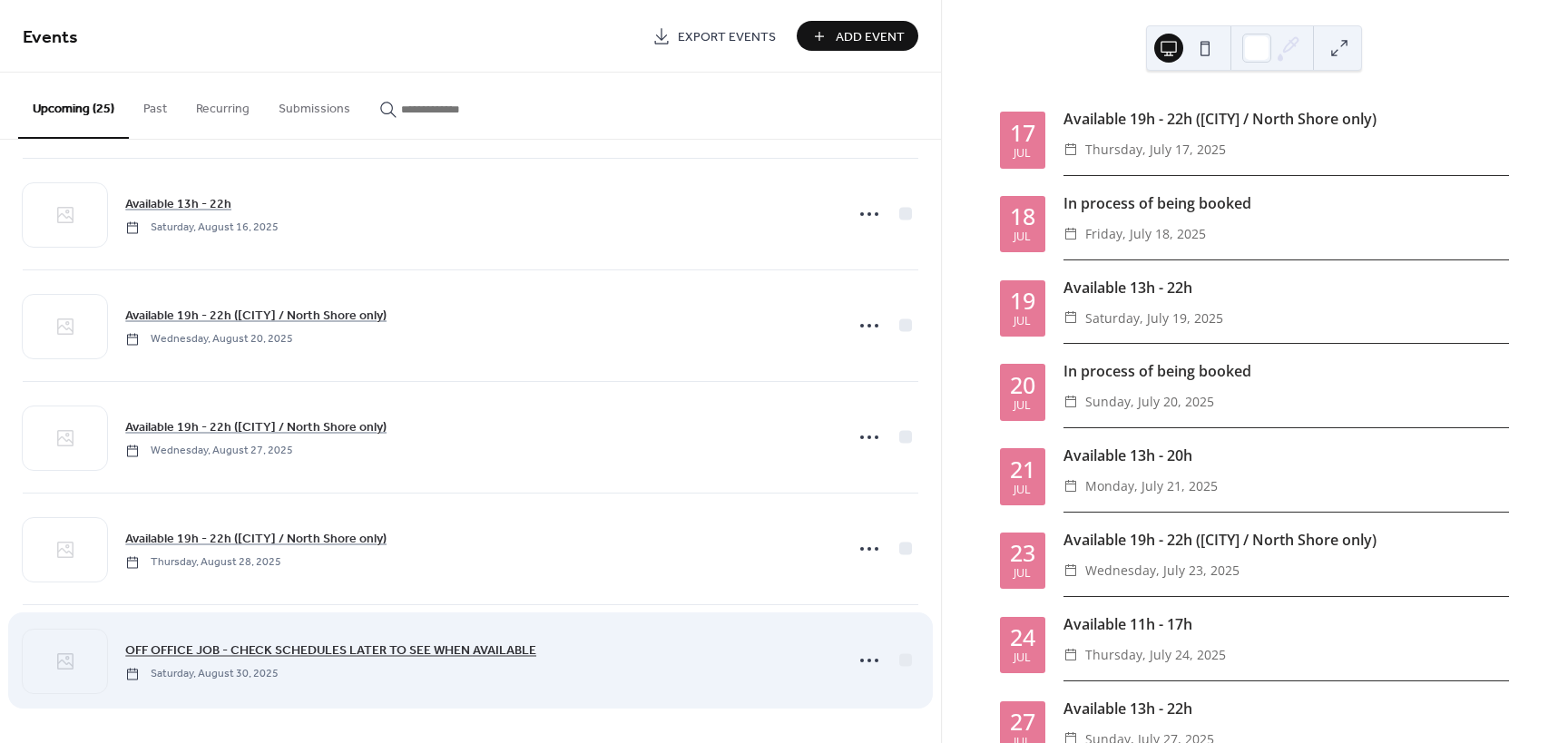 click on "OFF OFFICE JOB - CHECK SCHEDULES LATER TO SEE WHEN AVAILABLE" at bounding box center [330, 650] 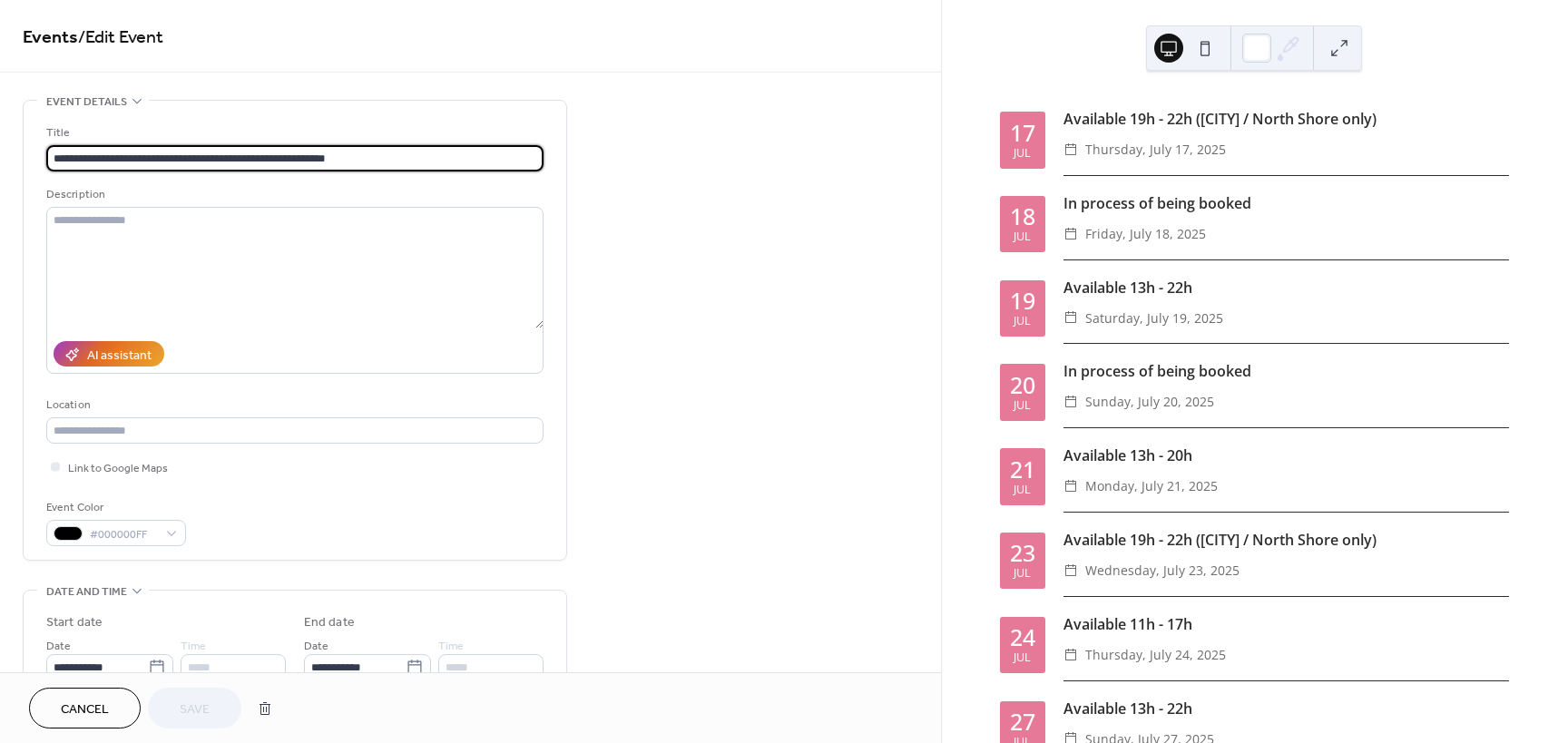 drag, startPoint x: 257, startPoint y: 141, endPoint x: -87, endPoint y: 99, distance: 346.55447 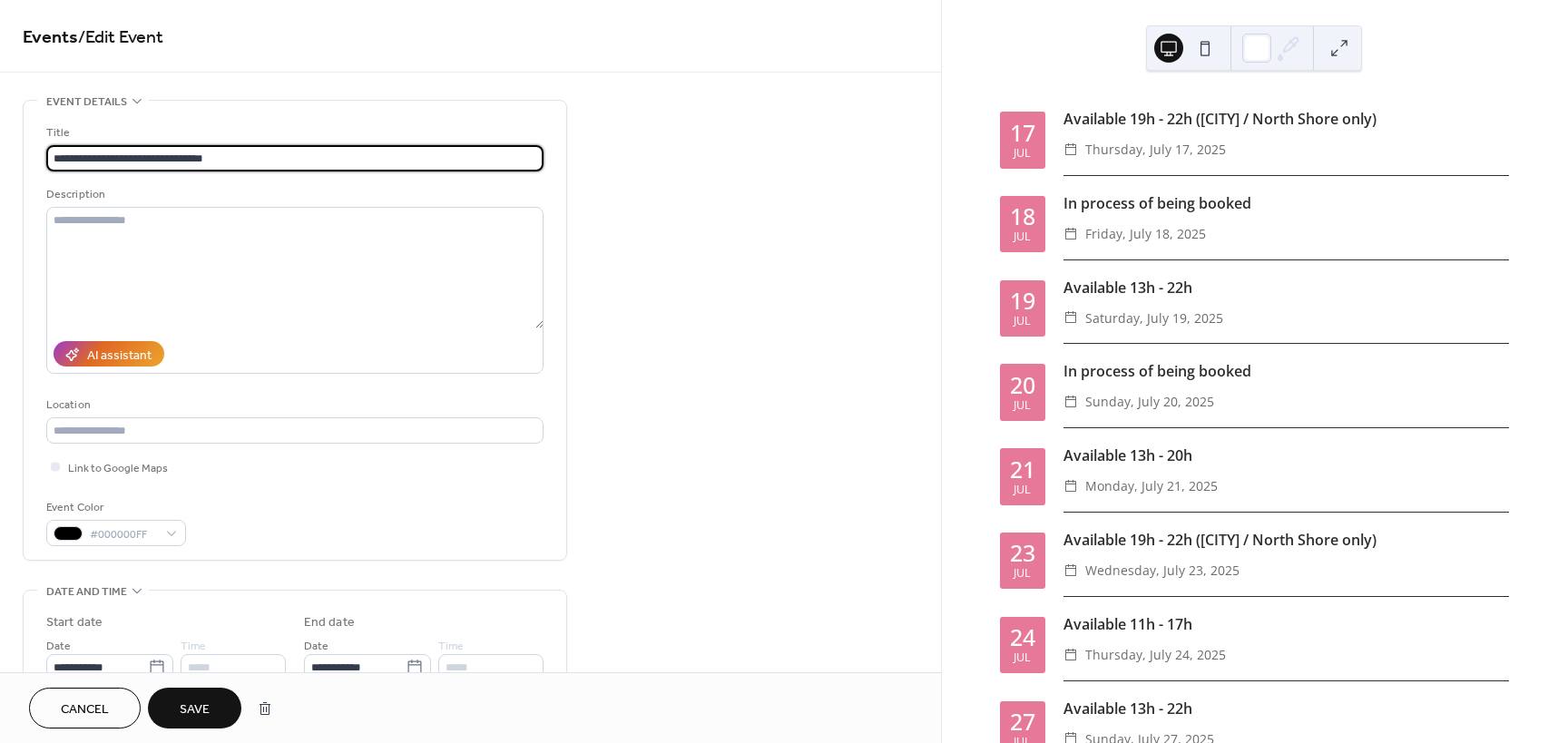 click on "**********" at bounding box center [295, 158] 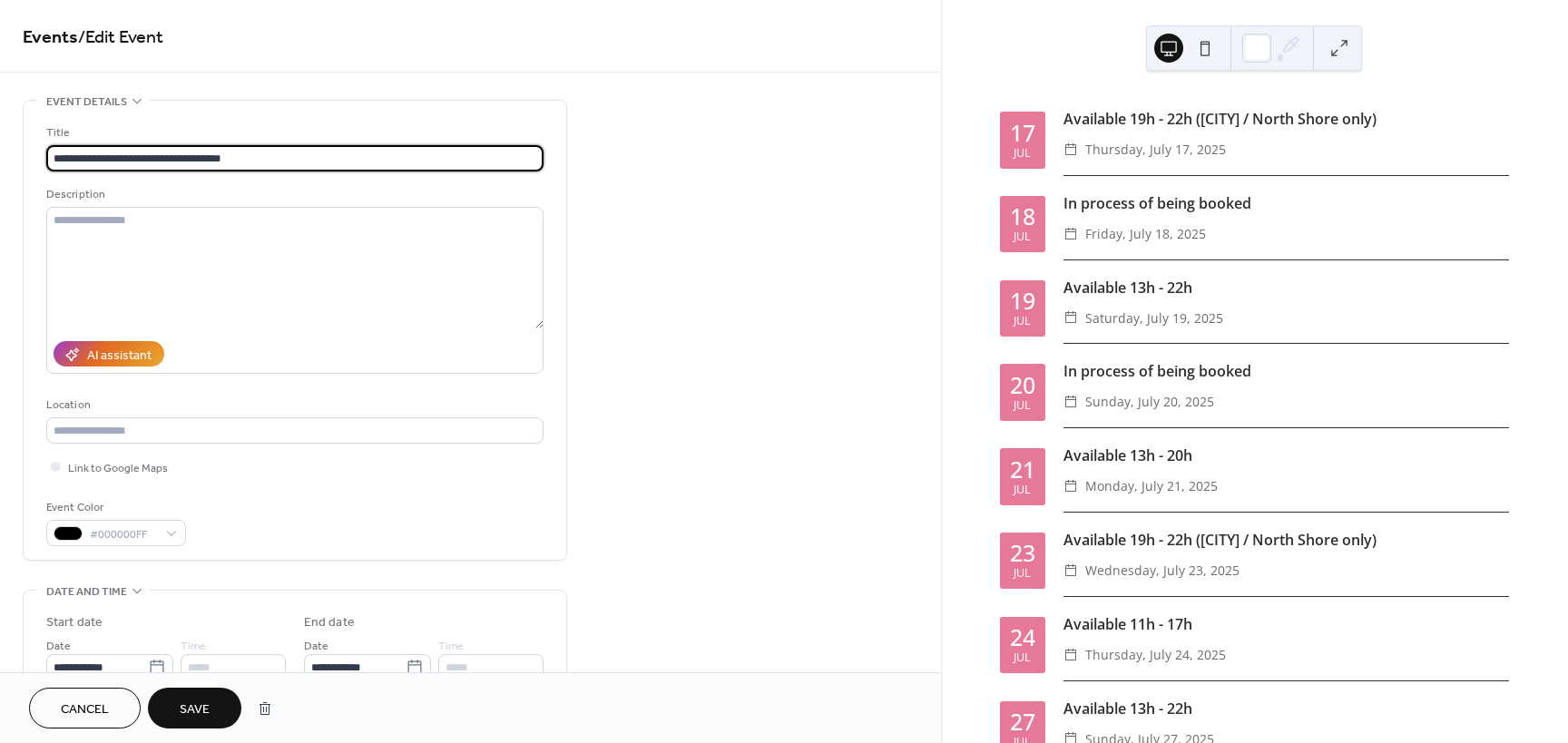 drag, startPoint x: 297, startPoint y: 160, endPoint x: 158, endPoint y: 157, distance: 139.0324 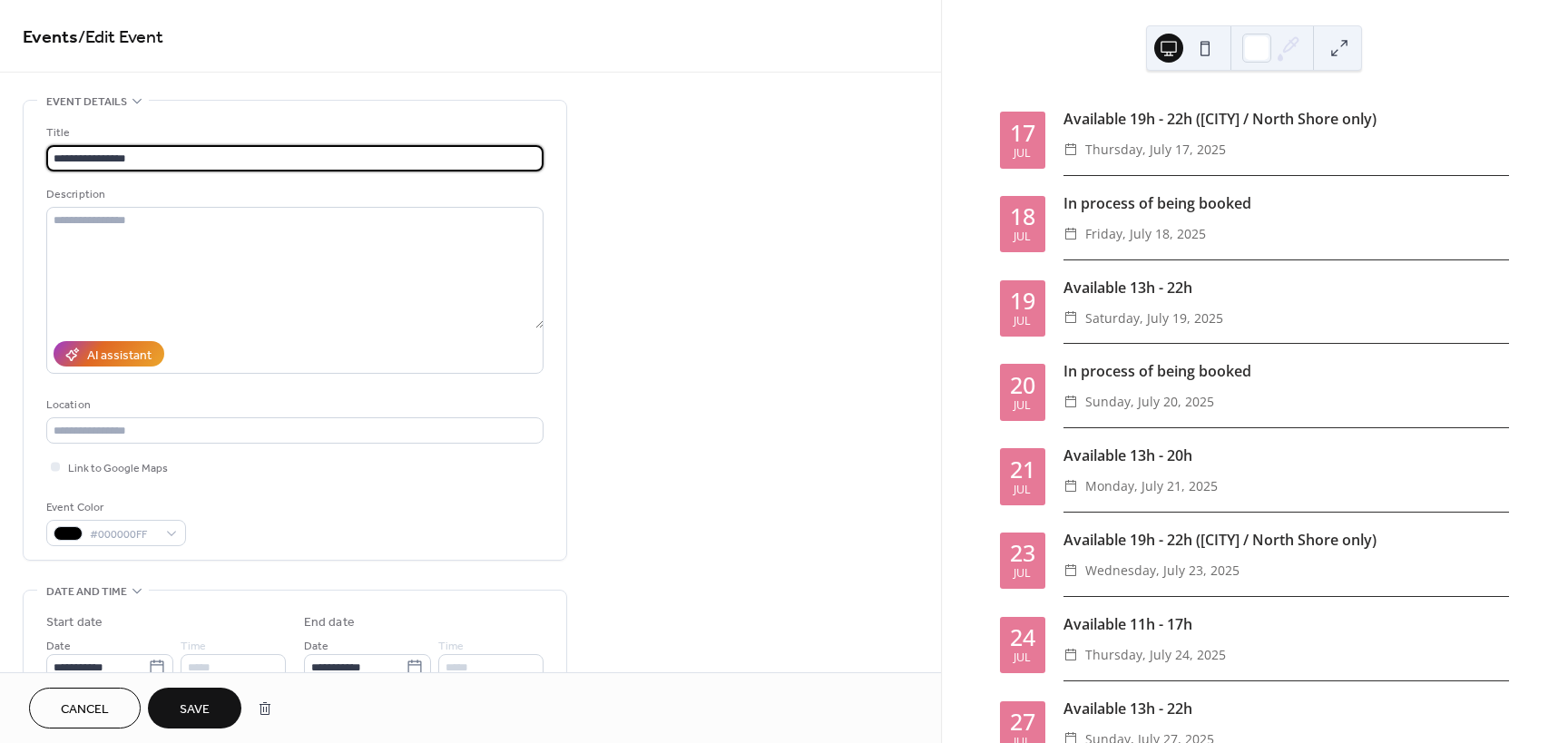 type on "**********" 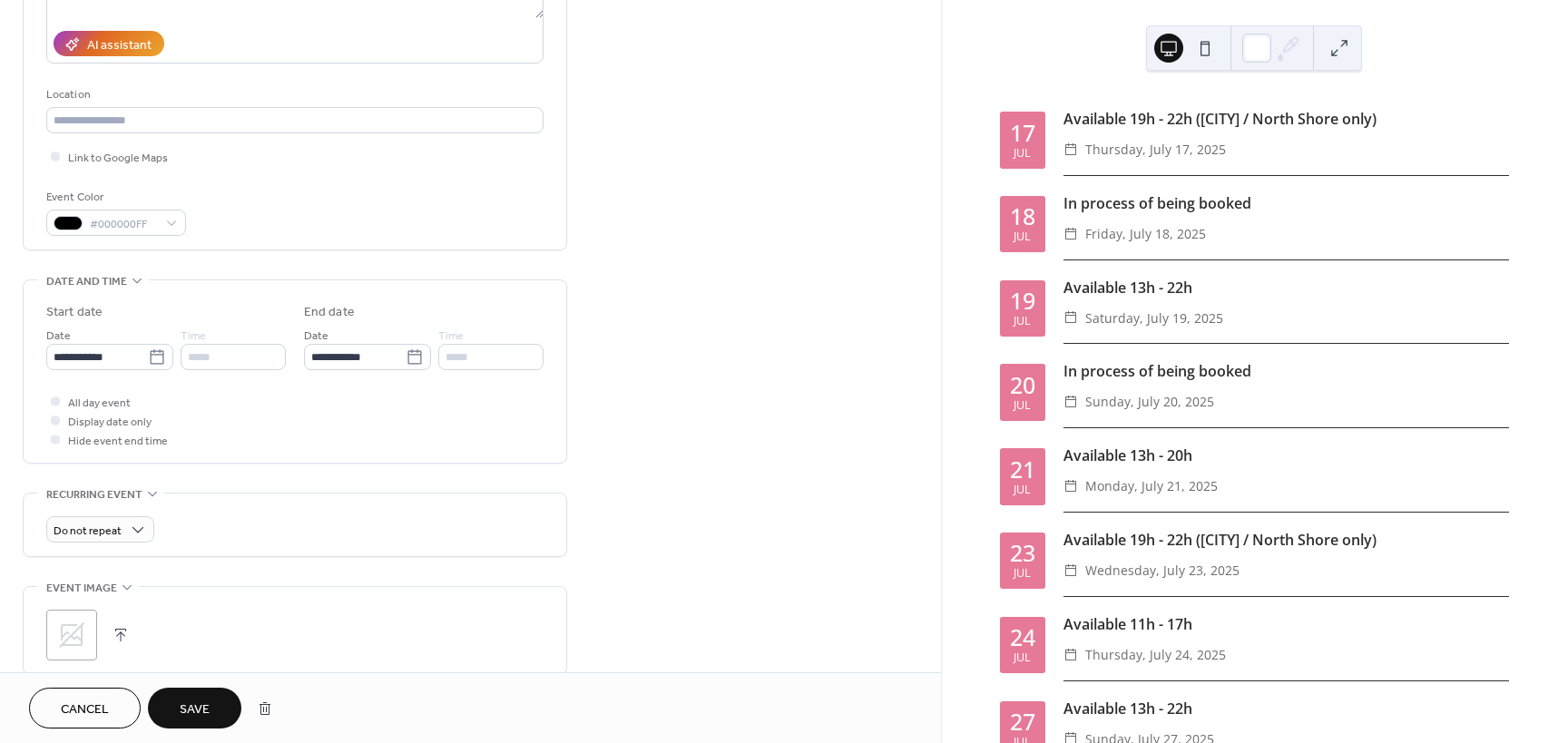 scroll, scrollTop: 363, scrollLeft: 0, axis: vertical 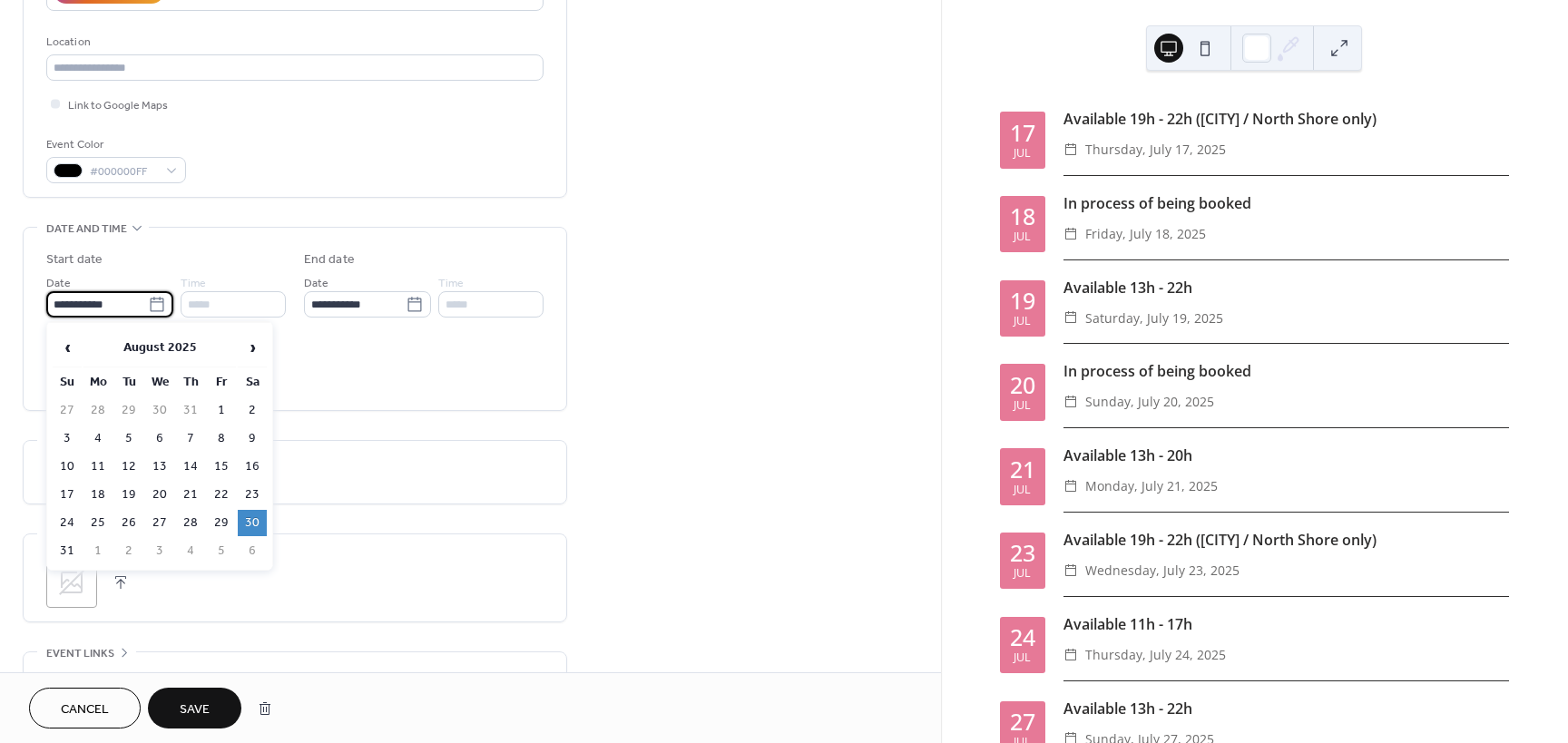 click on "**********" at bounding box center [97, 304] 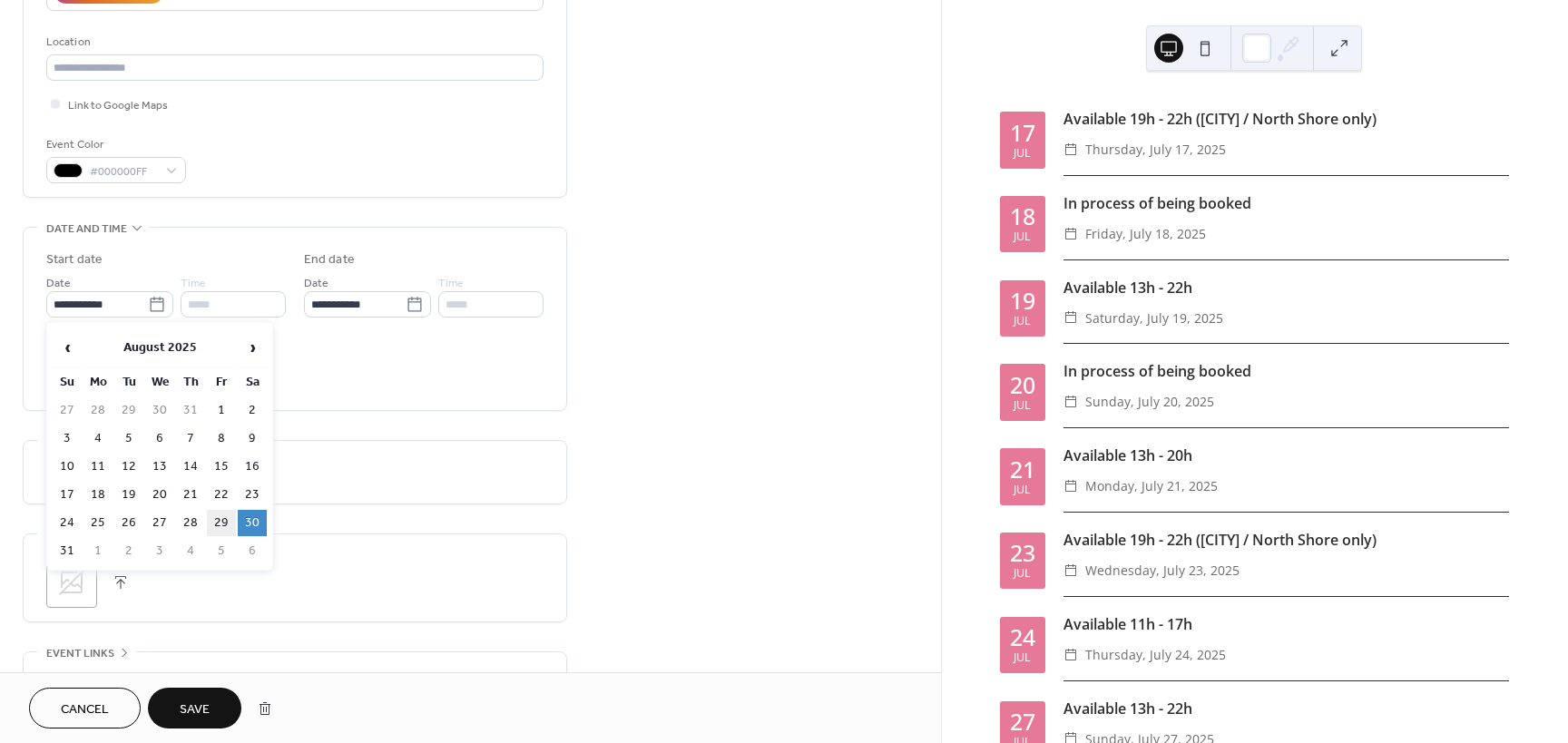 click on "29" at bounding box center [221, 523] 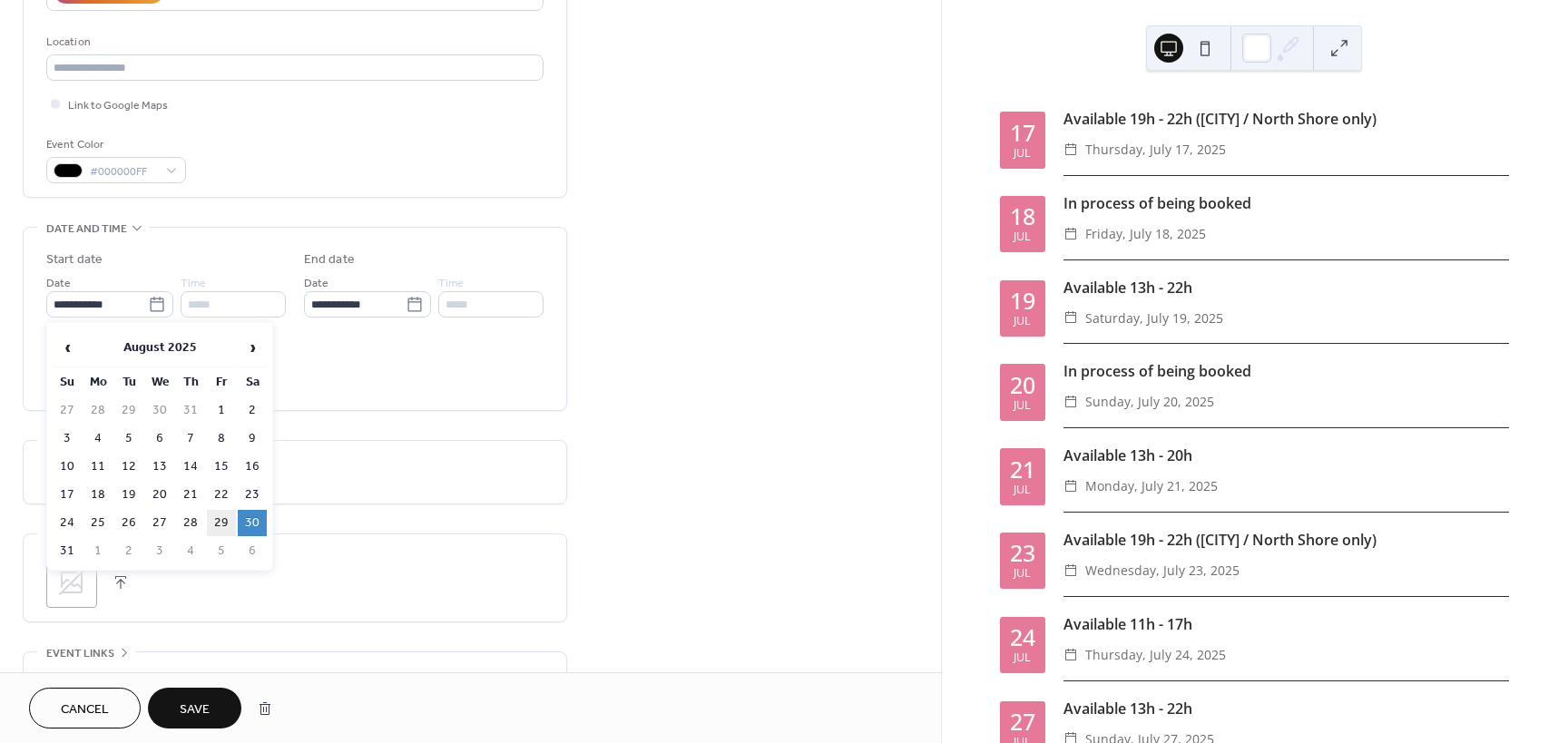 type on "**********" 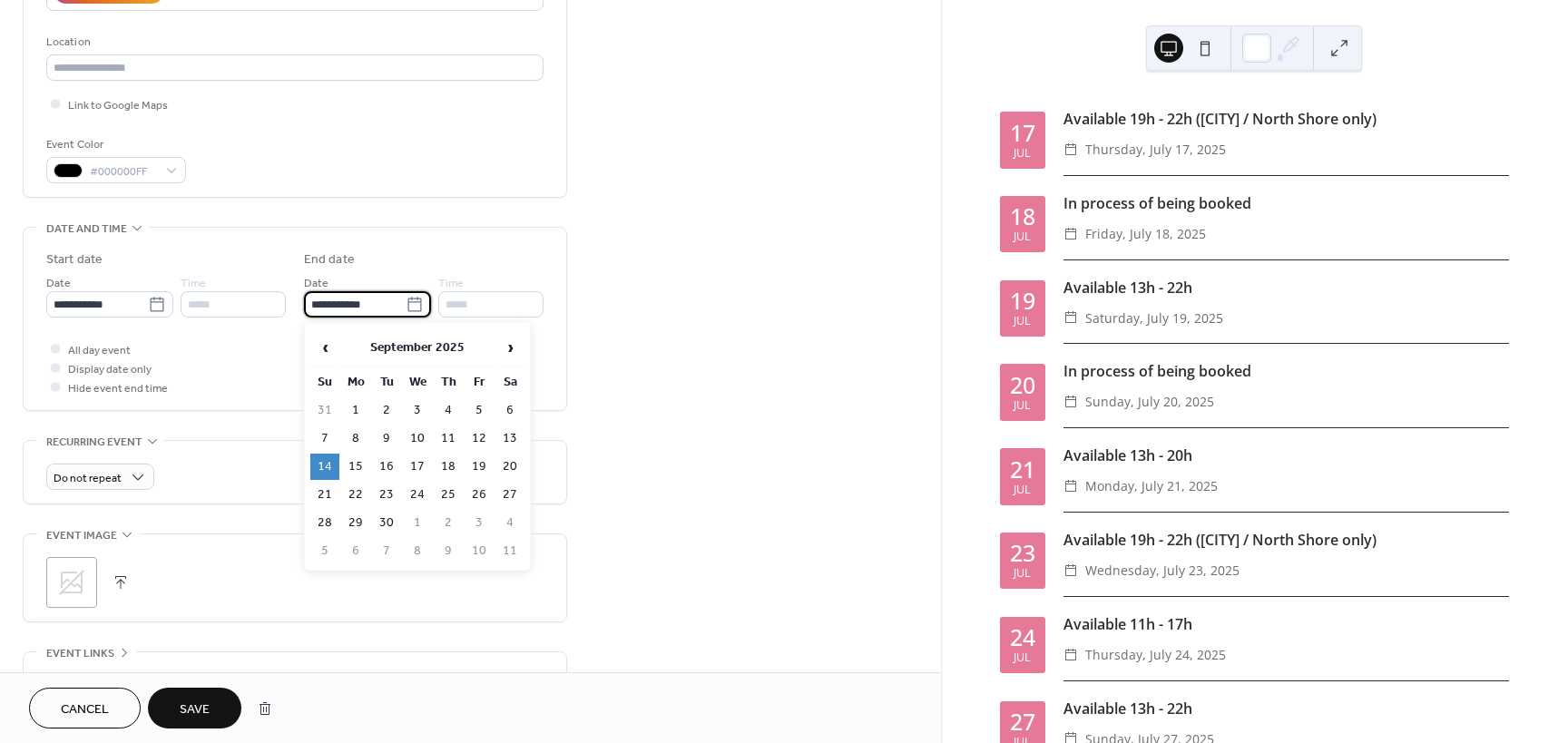 click on "**********" at bounding box center [355, 304] 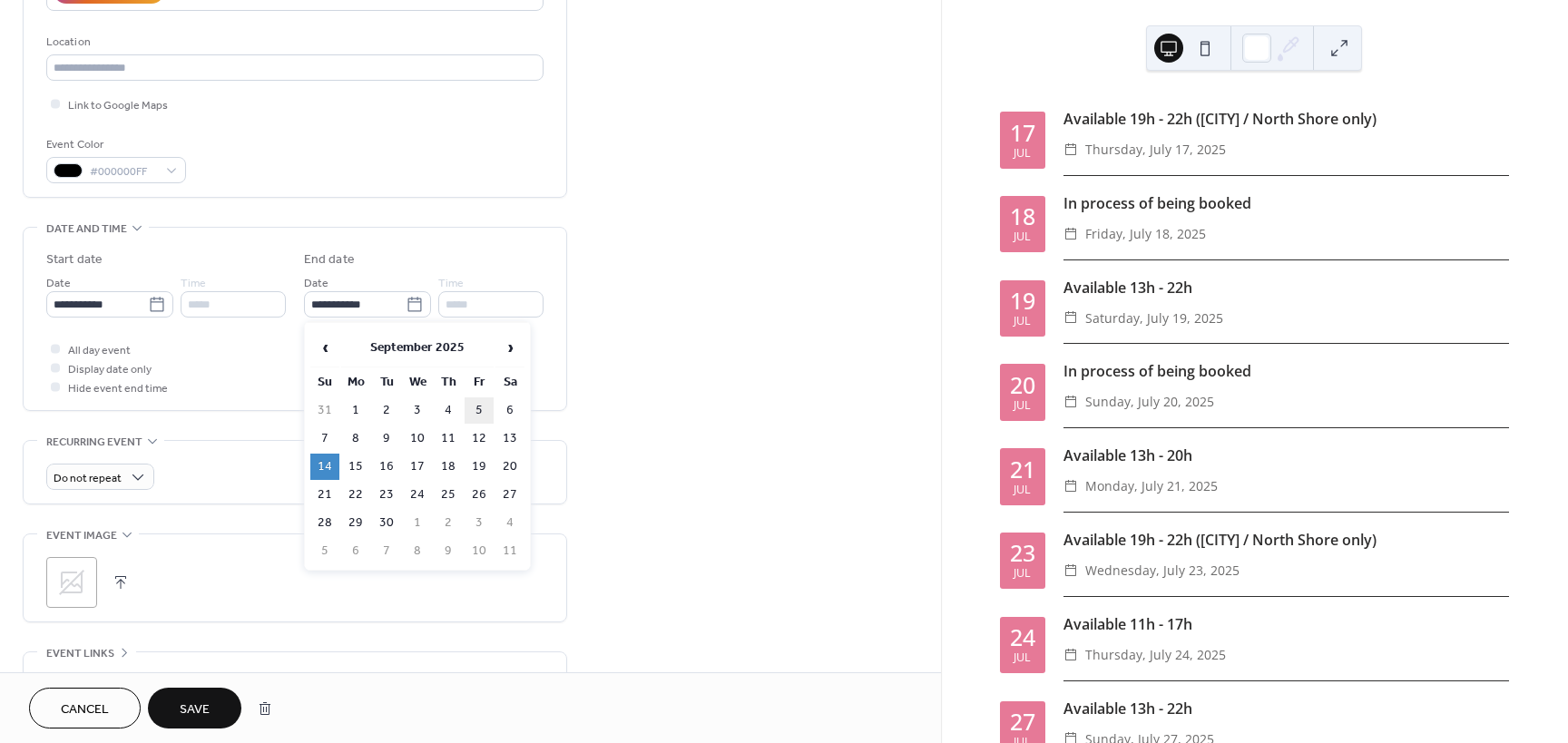 click on "5" at bounding box center (479, 410) 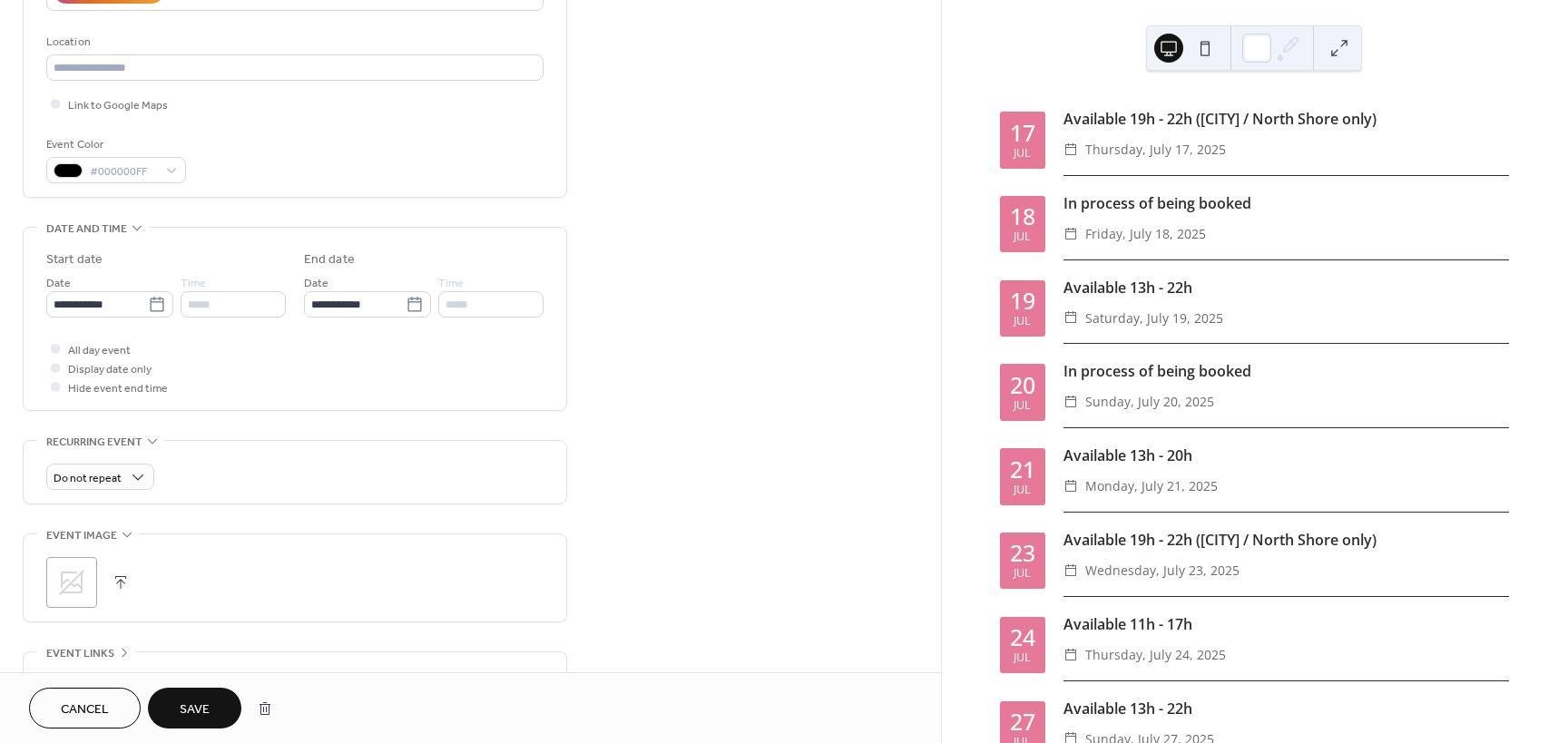 click on "Save" at bounding box center (194, 709) 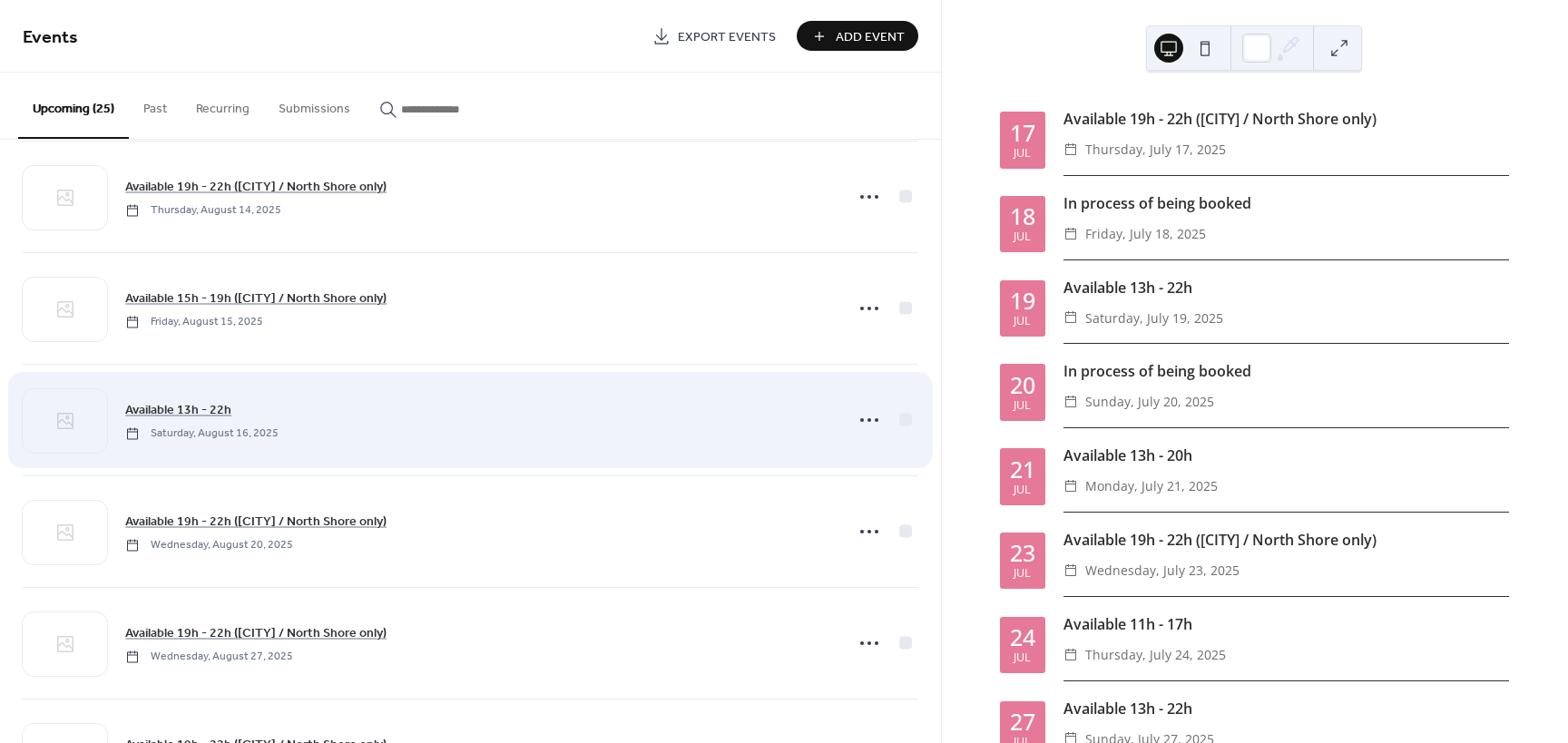 scroll, scrollTop: 2240, scrollLeft: 0, axis: vertical 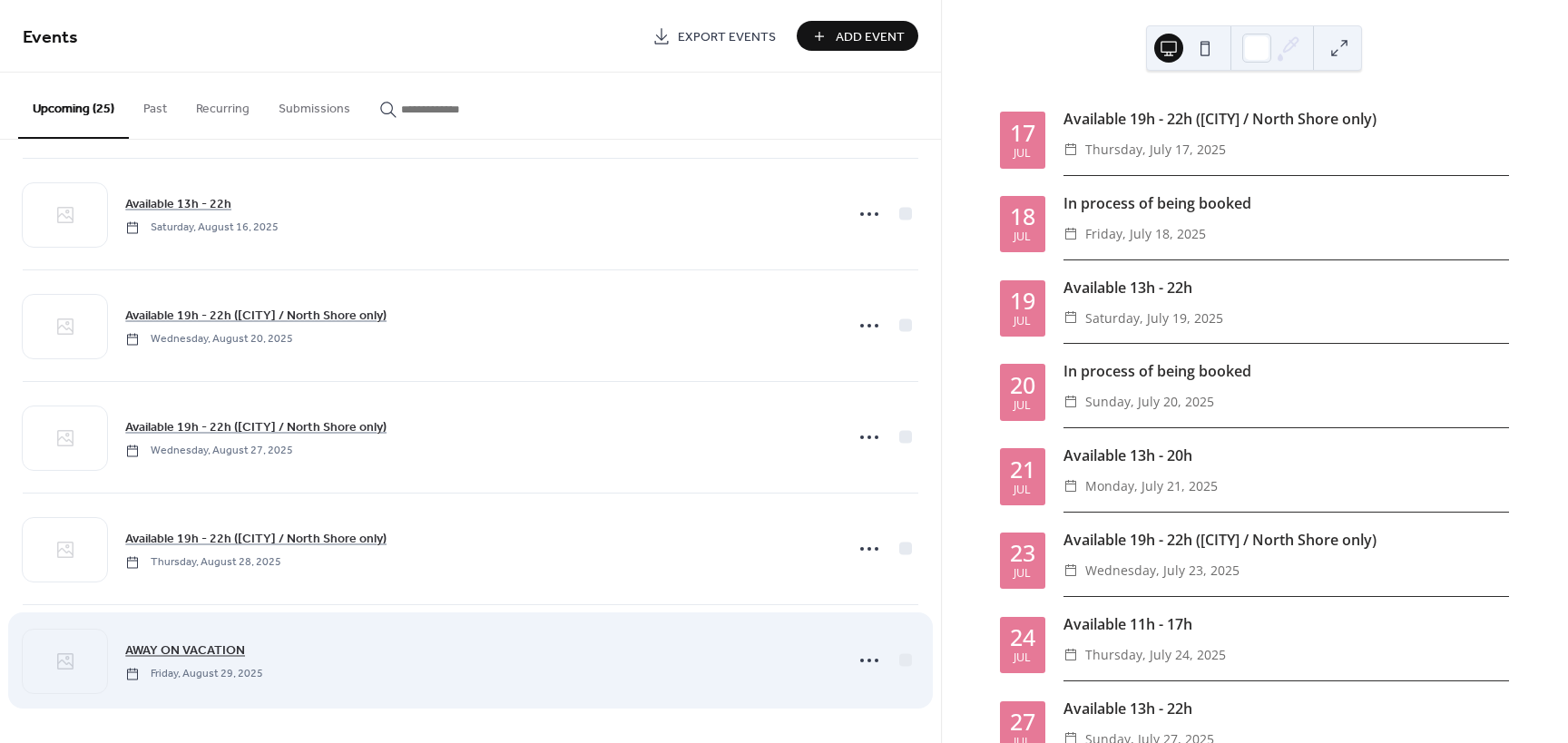 click on "AWAY ON VACATION" at bounding box center (185, 650) 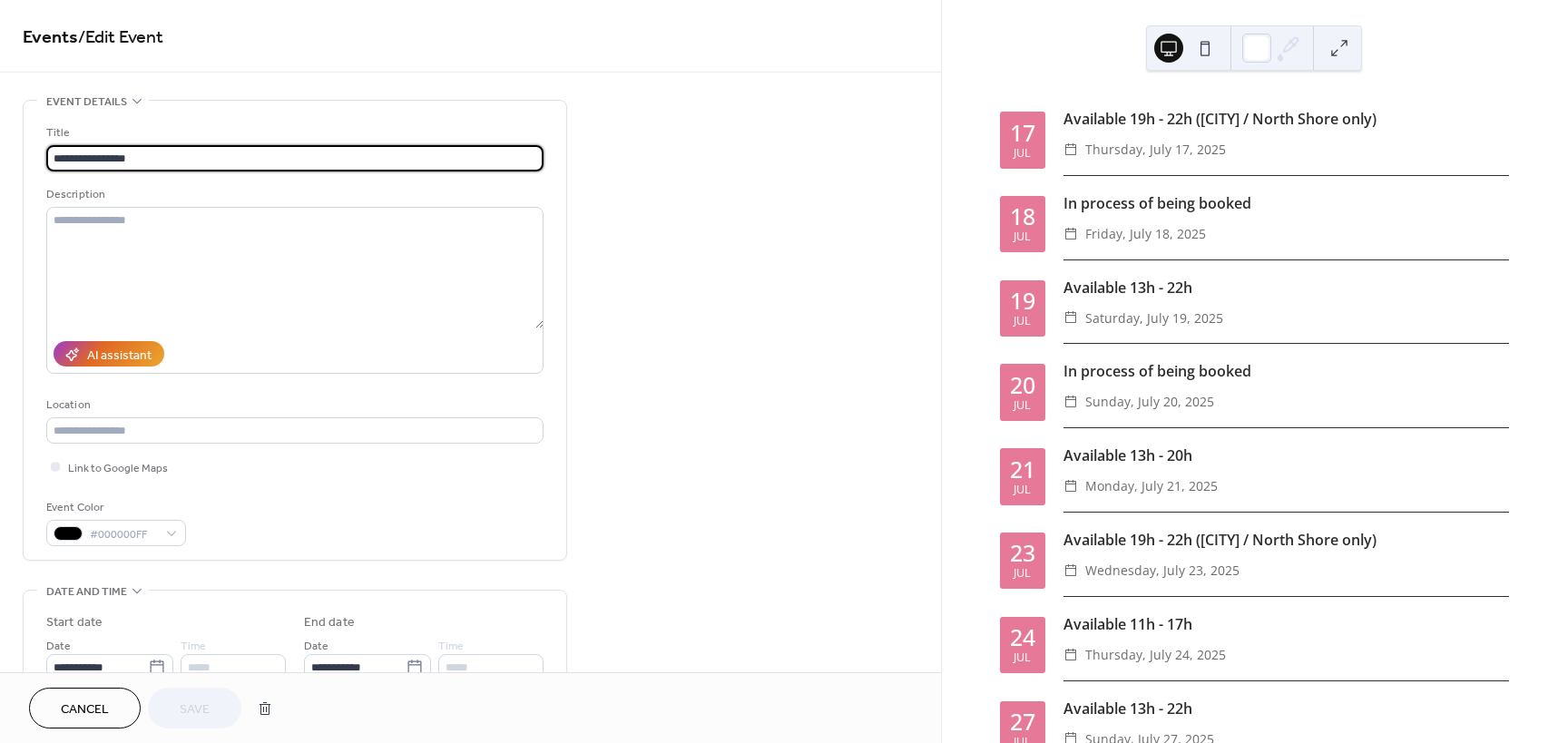 click on "**********" at bounding box center [295, 158] 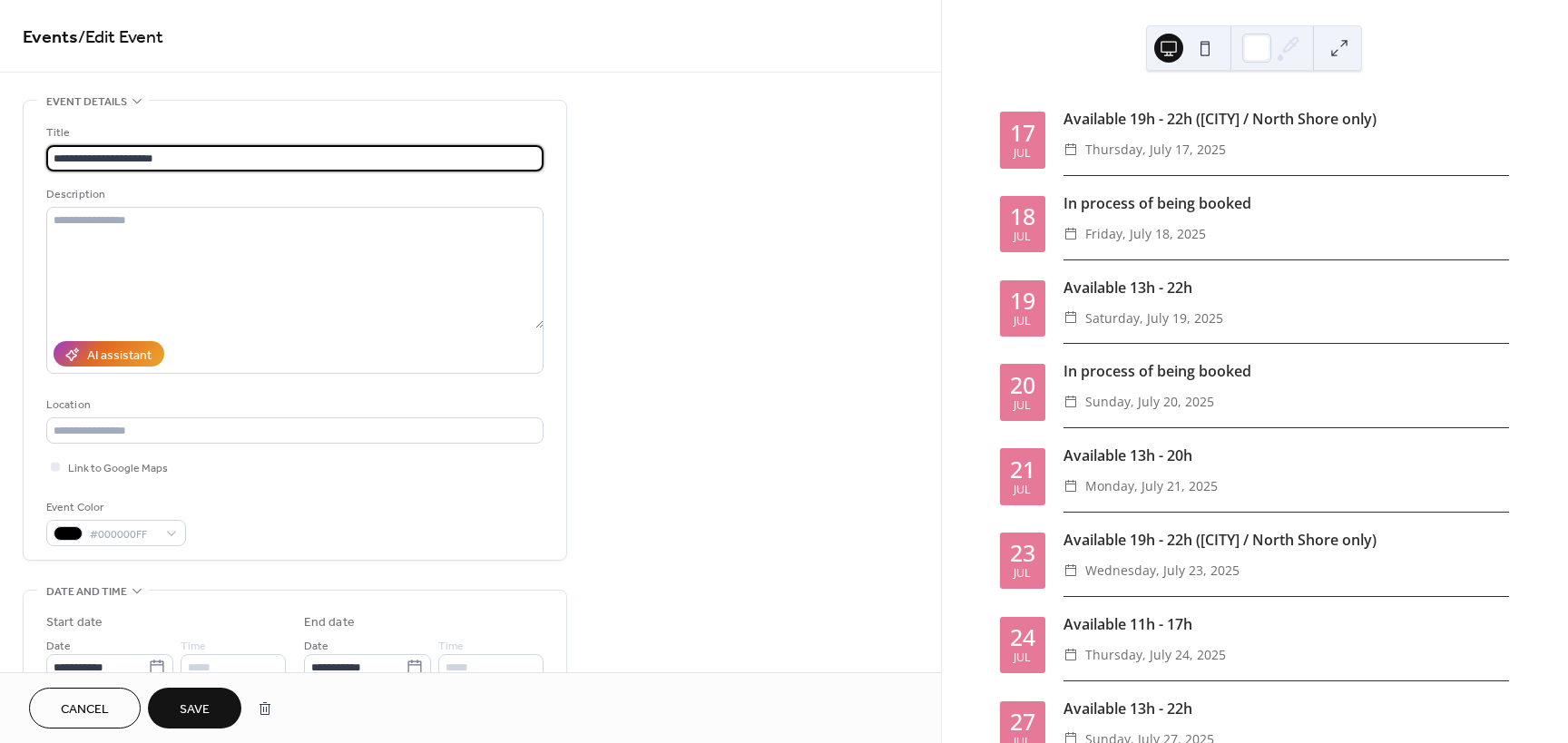 type on "**********" 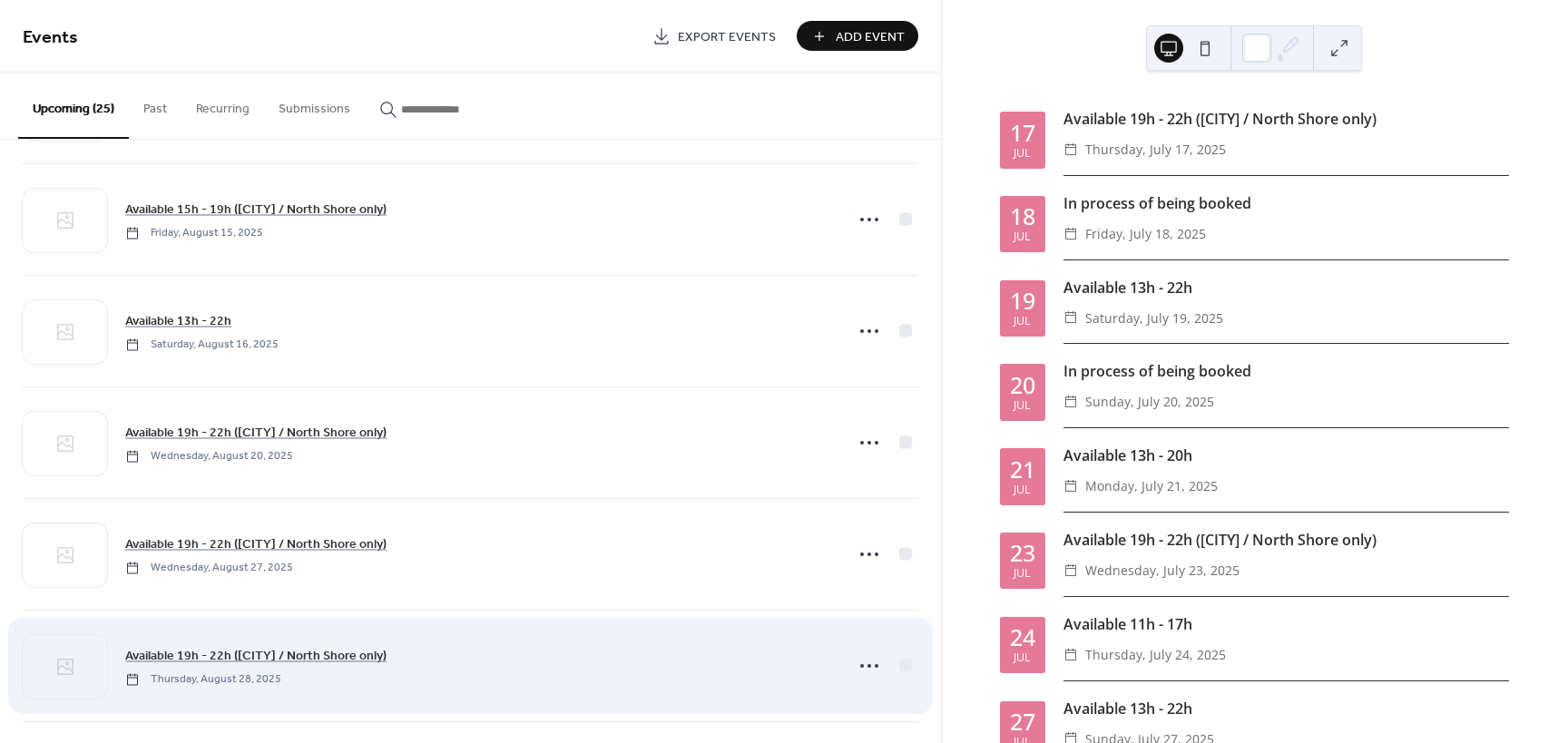 scroll, scrollTop: 2240, scrollLeft: 0, axis: vertical 